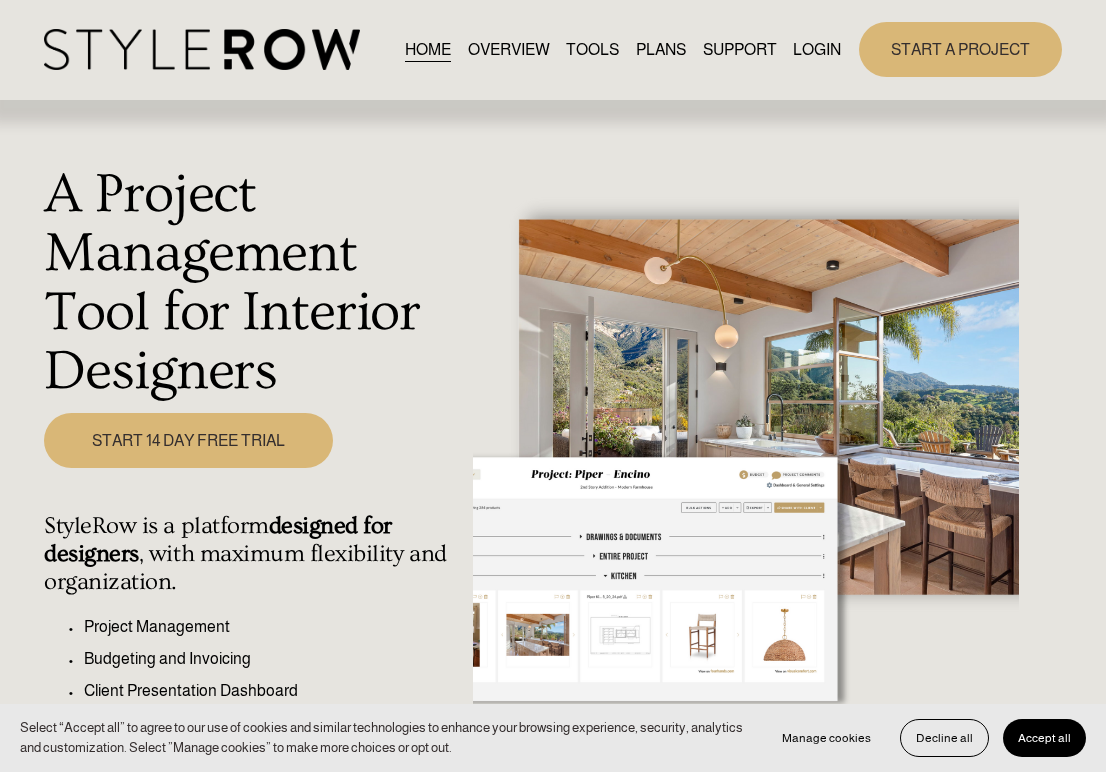 scroll, scrollTop: 0, scrollLeft: 0, axis: both 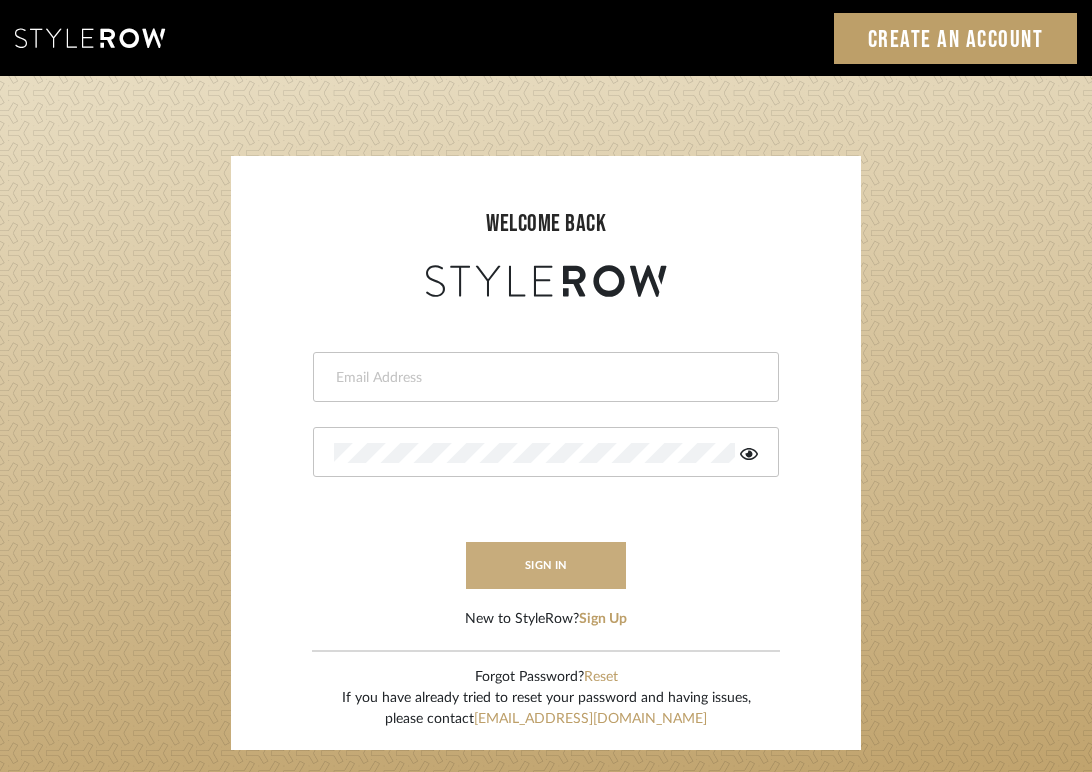 type on "jodle@justinodleinteriors.com" 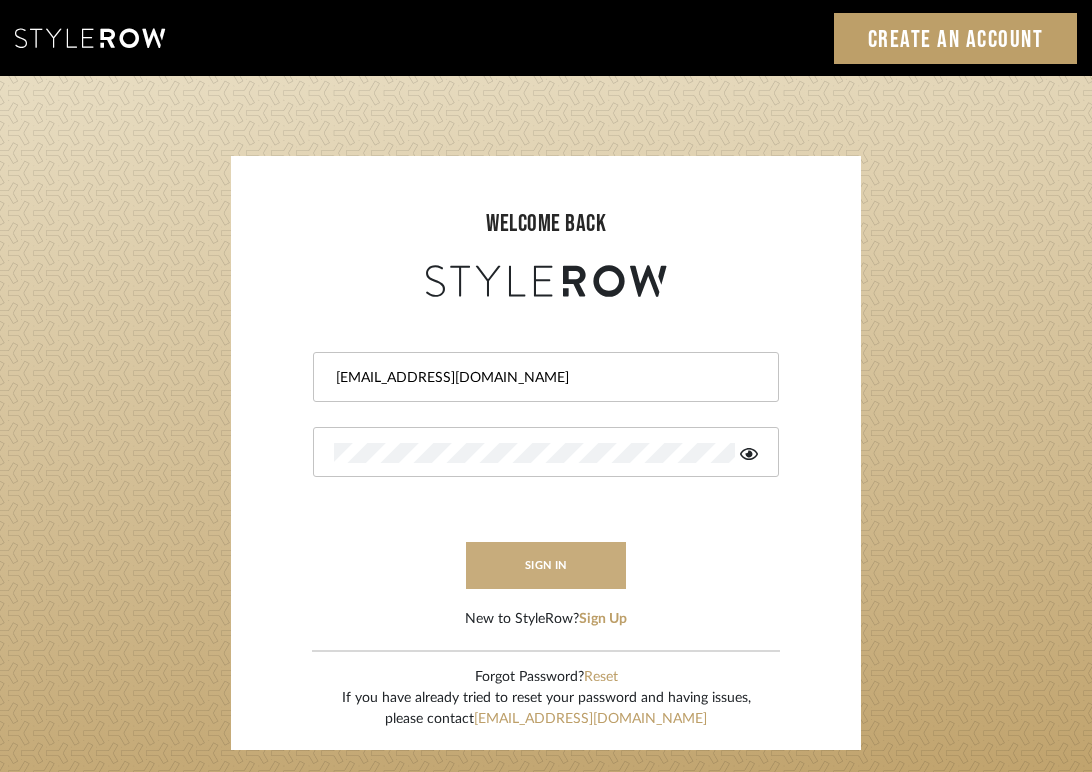 click on "sign in" at bounding box center [546, 565] 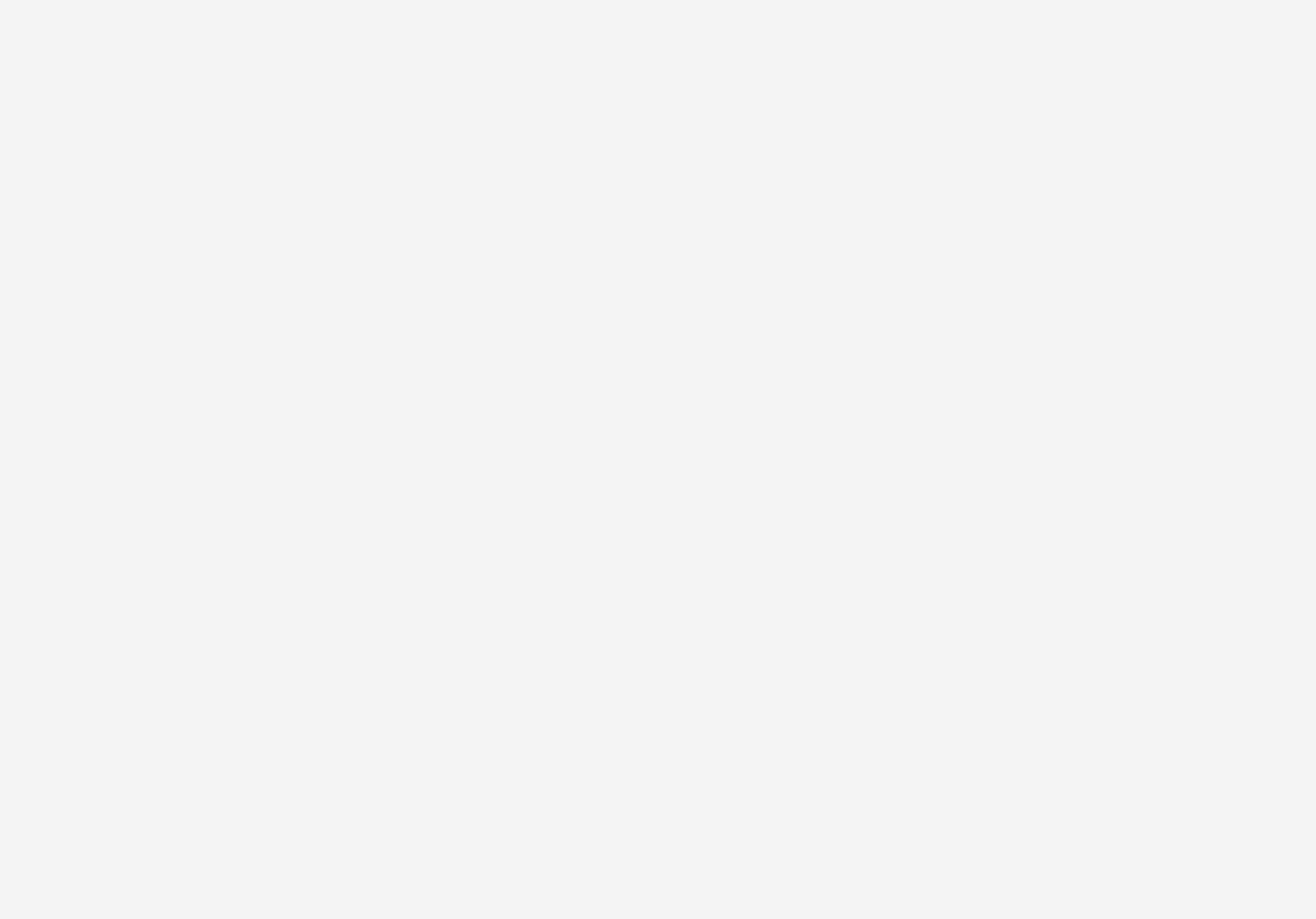 scroll, scrollTop: 0, scrollLeft: 0, axis: both 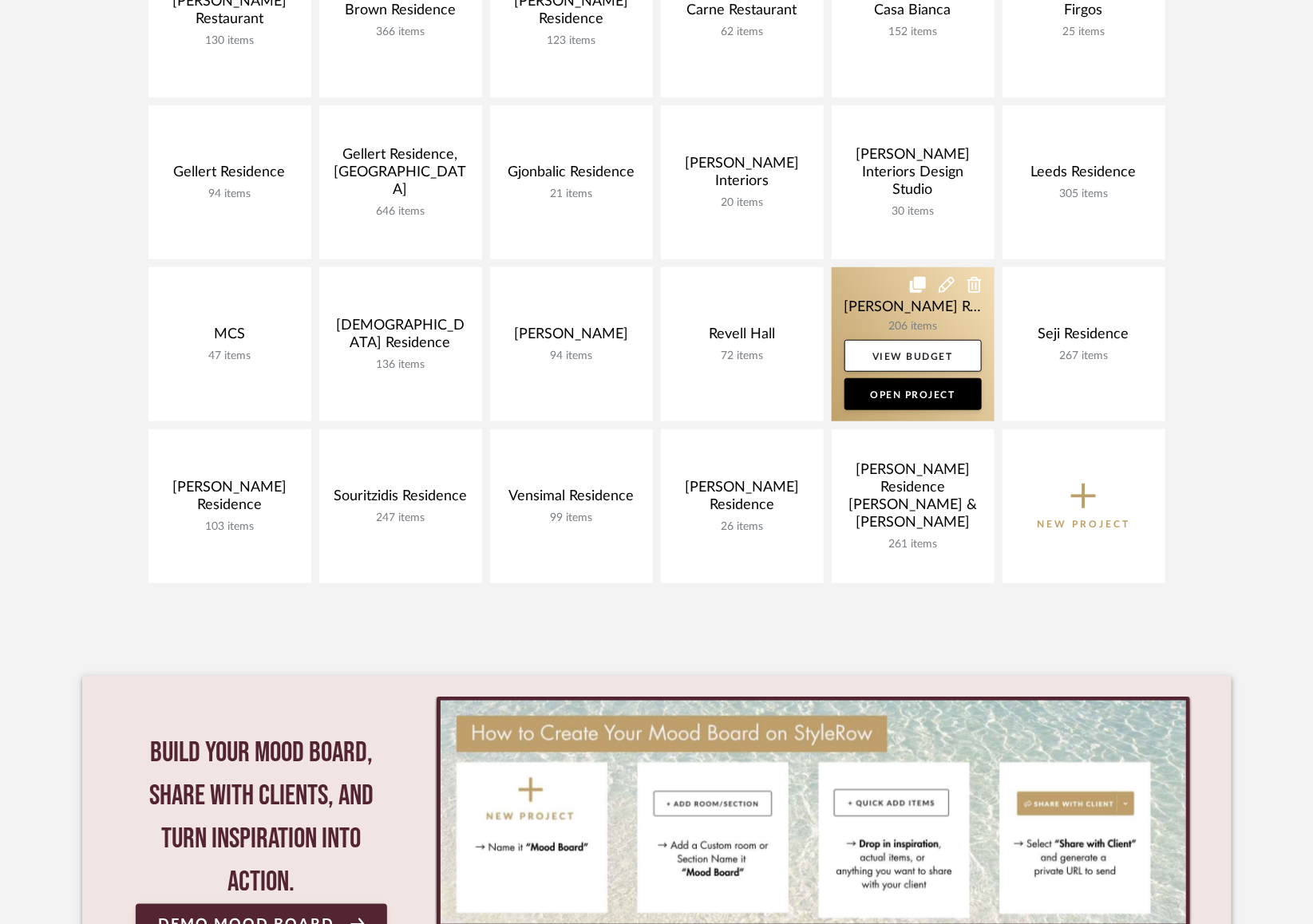 click 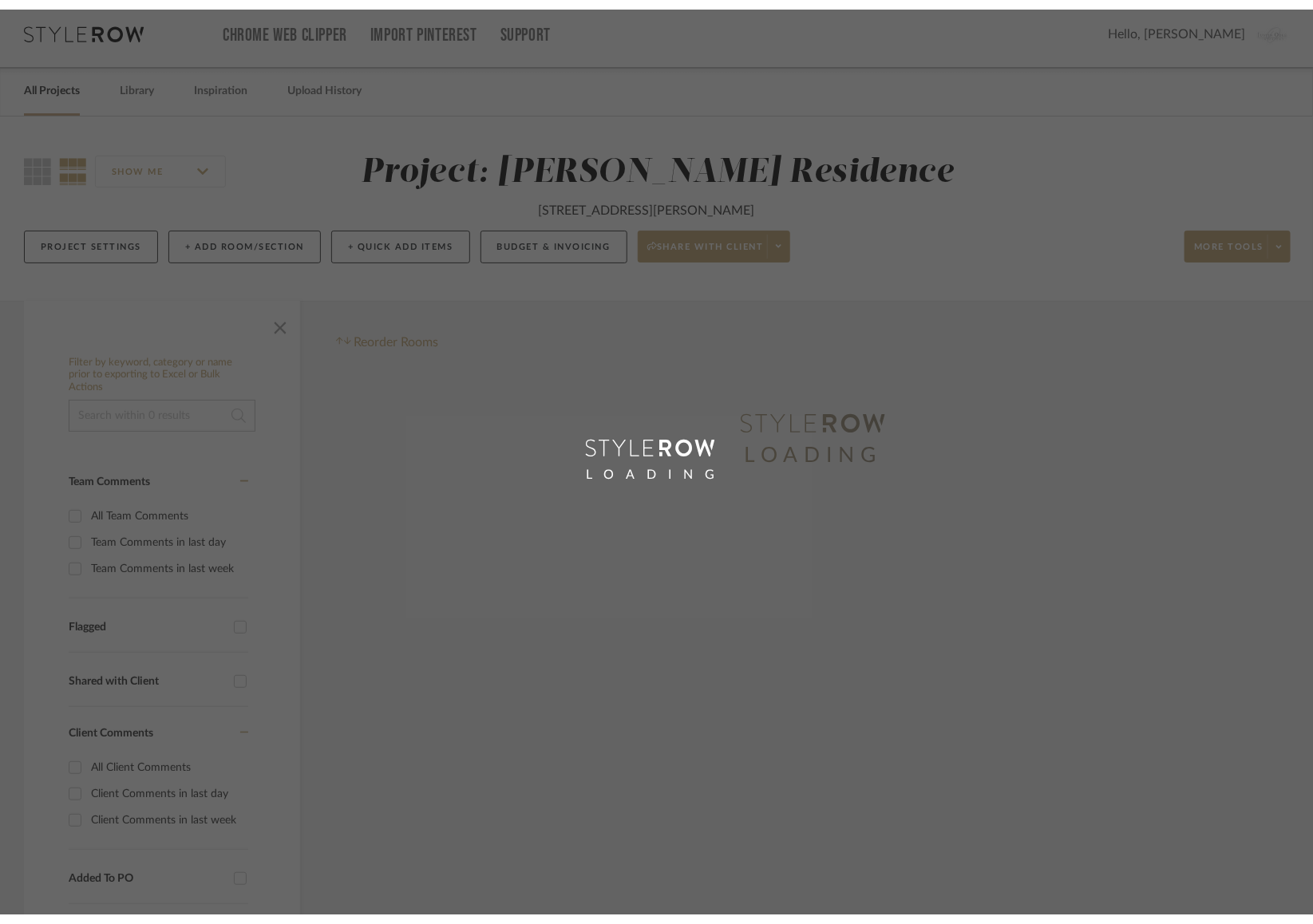 scroll, scrollTop: 0, scrollLeft: 0, axis: both 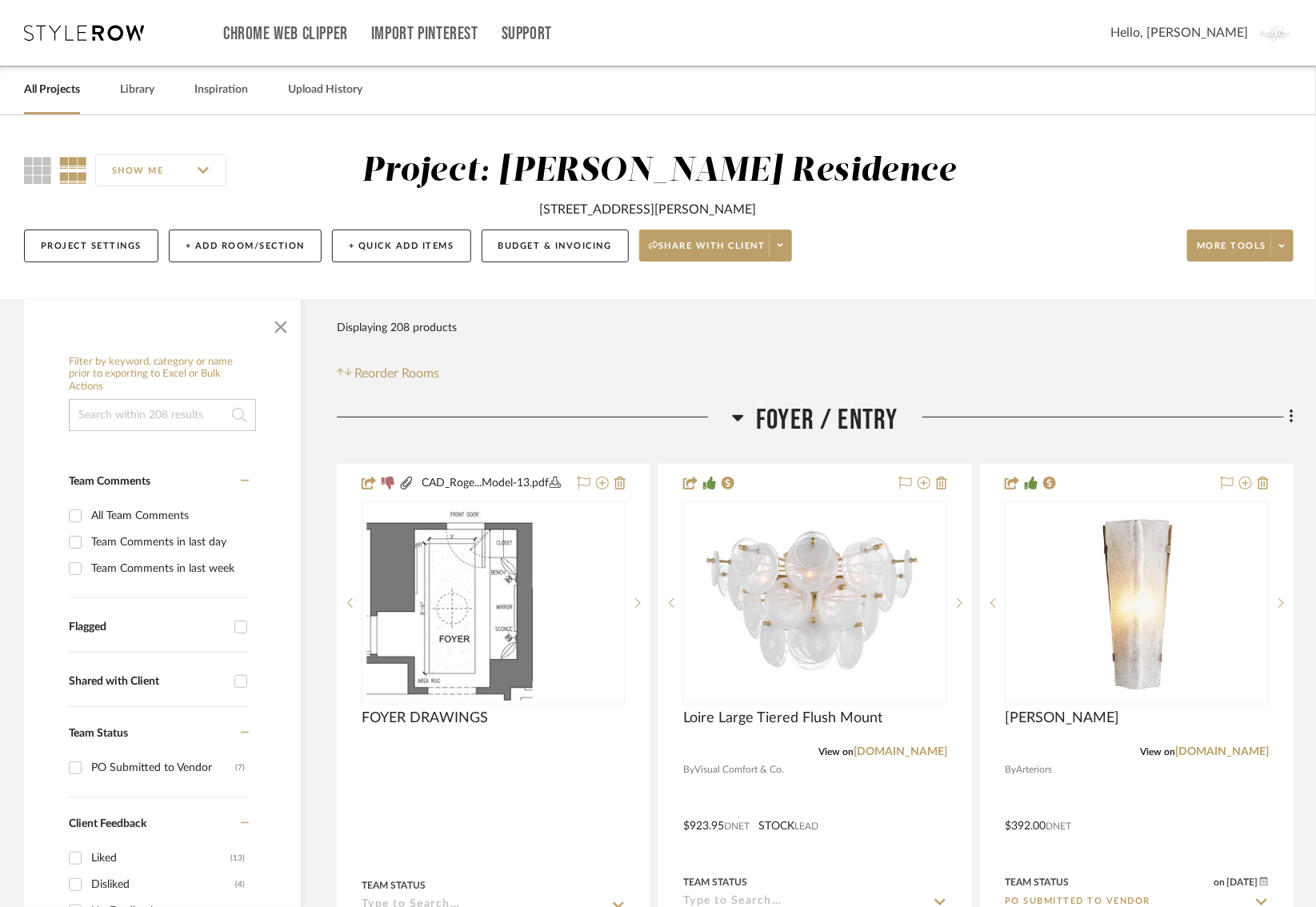 drag, startPoint x: 519, startPoint y: 211, endPoint x: 790, endPoint y: 206, distance: 271.04612 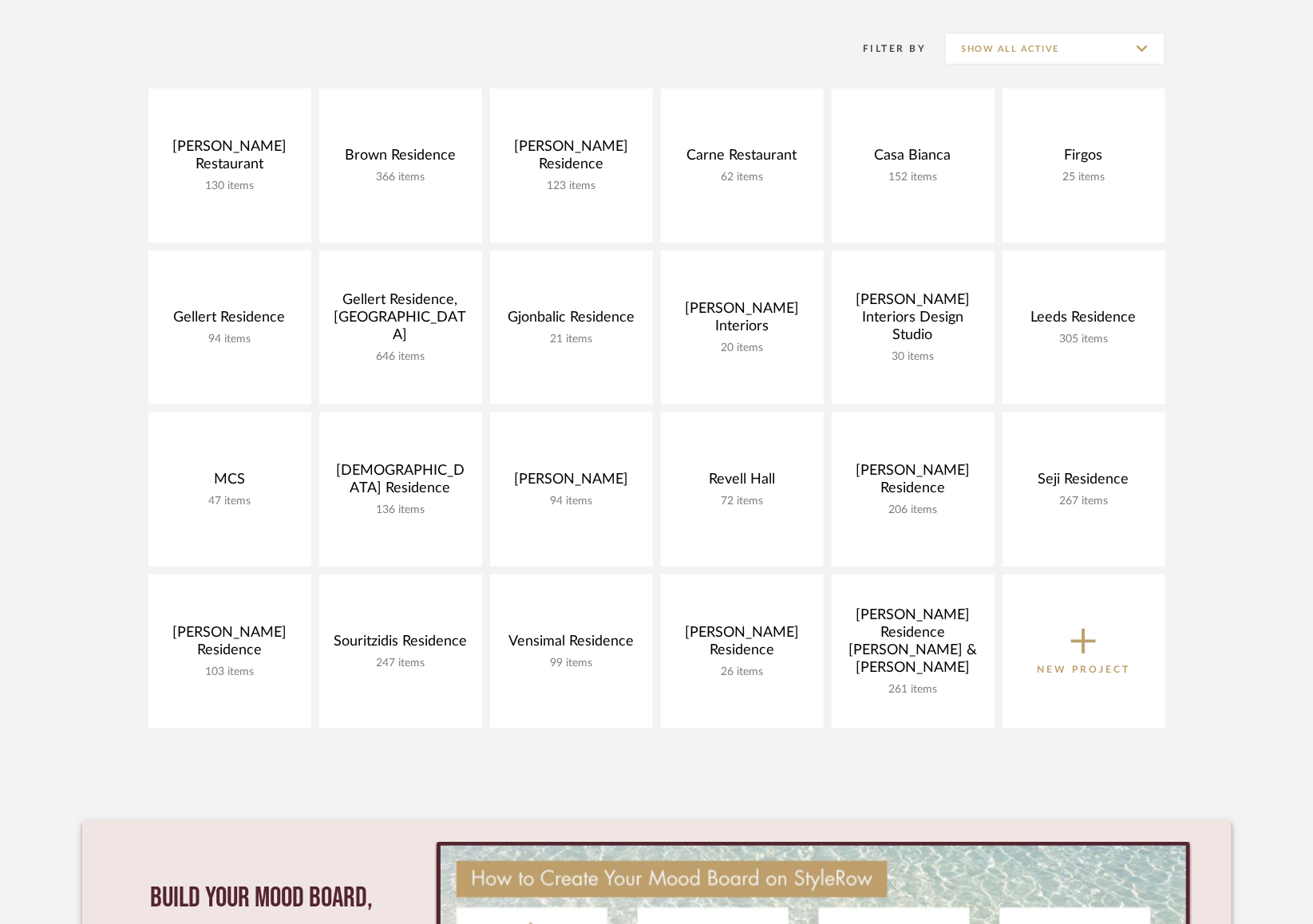 scroll, scrollTop: 223, scrollLeft: 0, axis: vertical 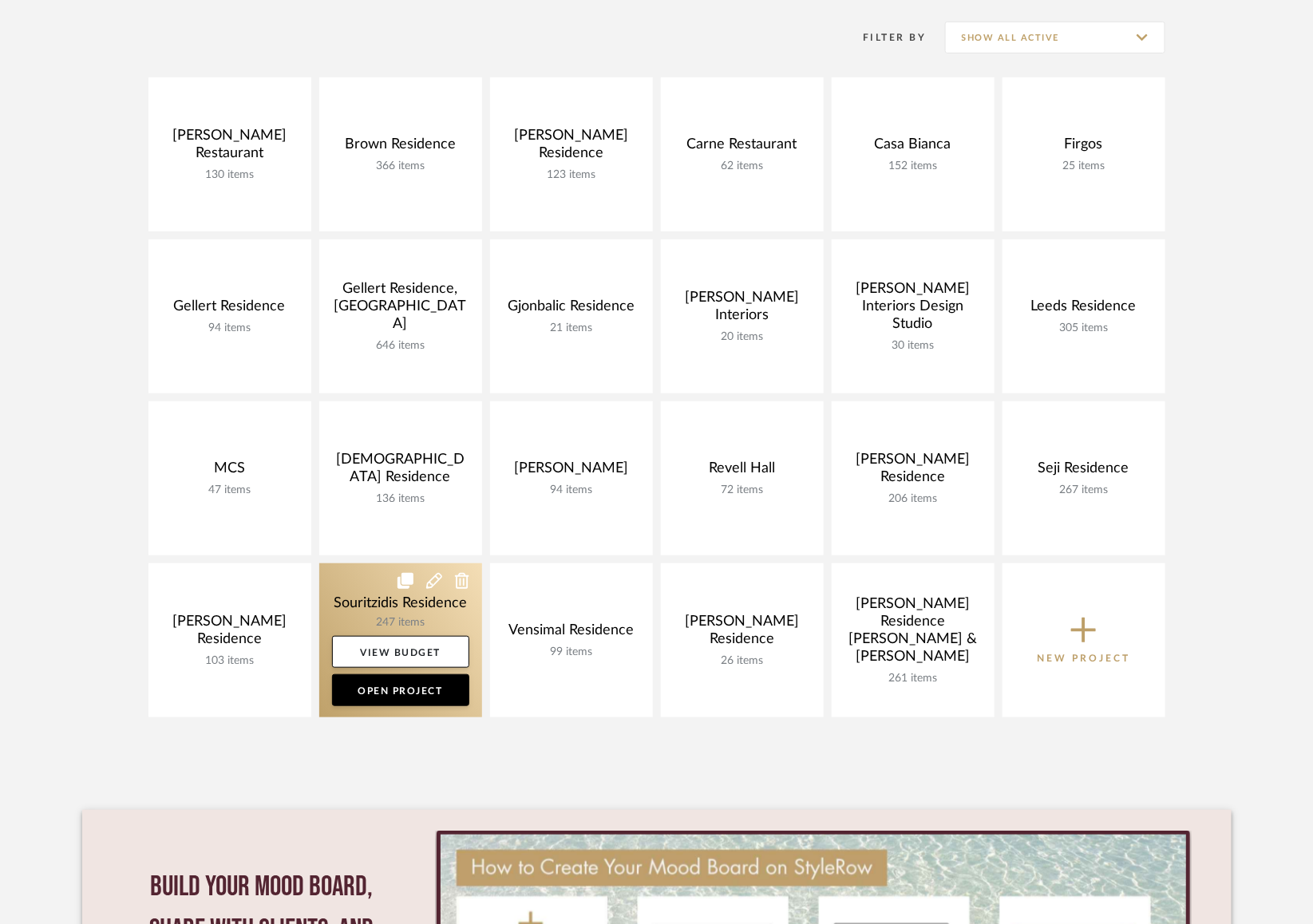 click 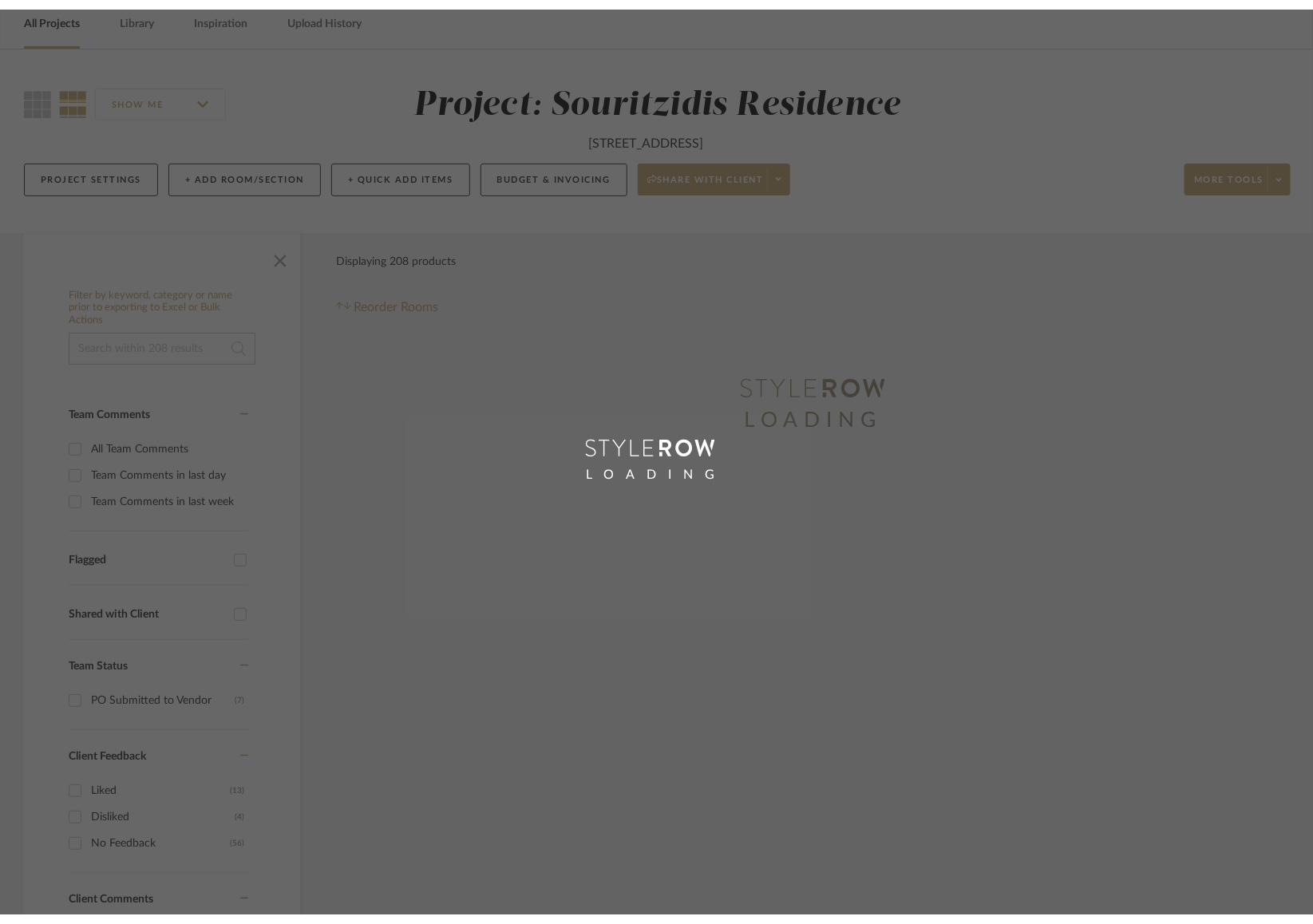 scroll, scrollTop: 0, scrollLeft: 0, axis: both 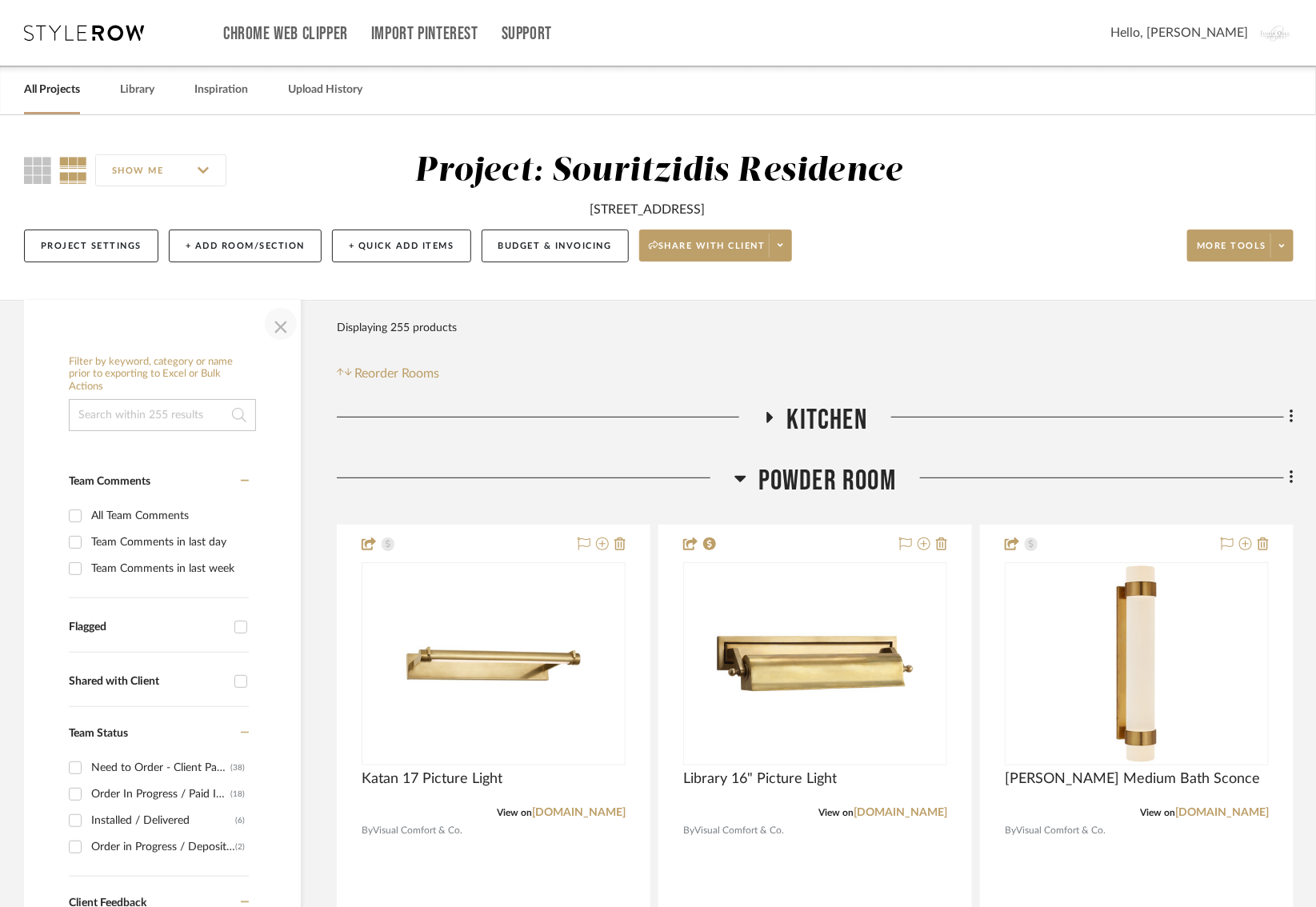 click 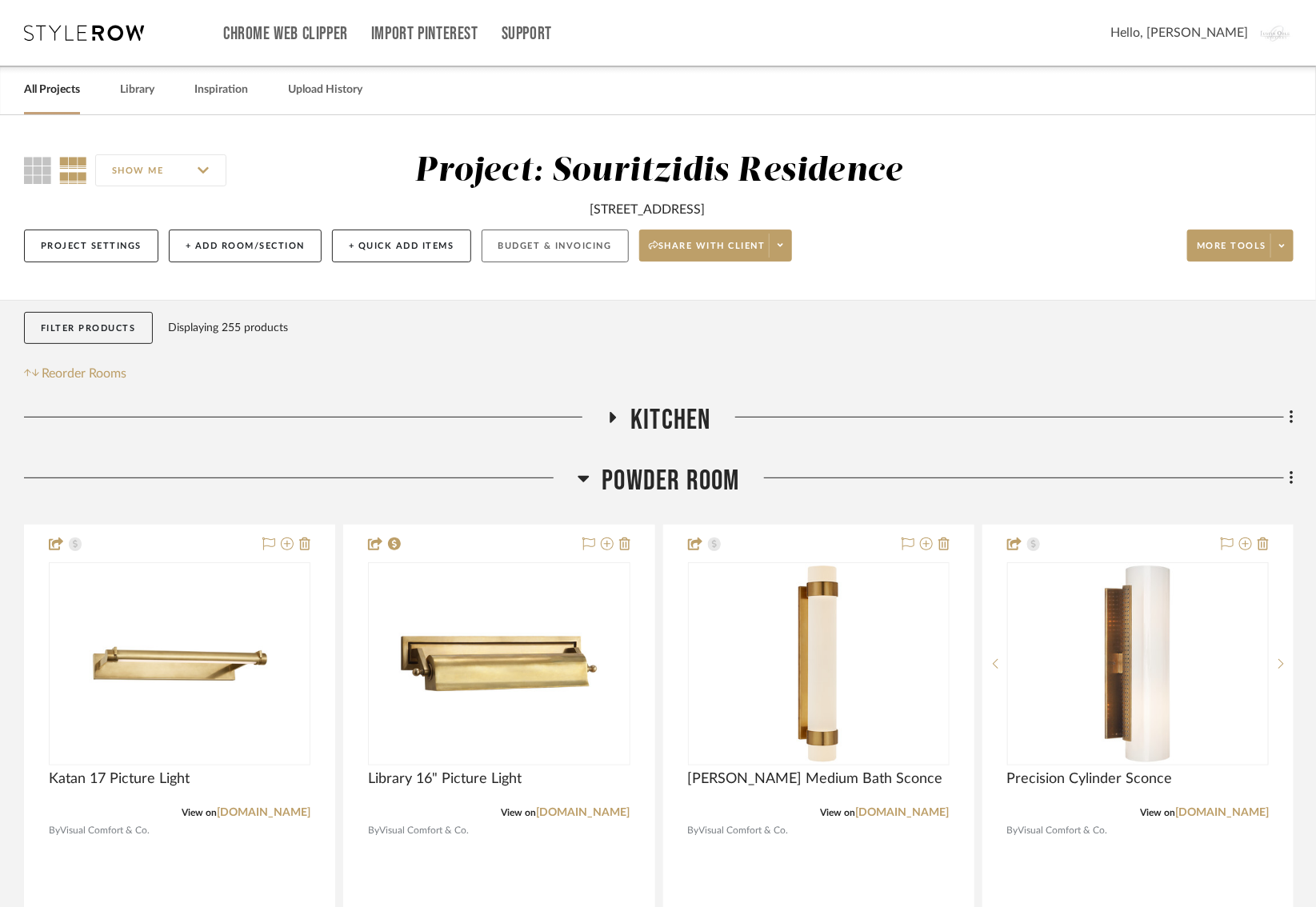 click on "Budget & Invoicing" 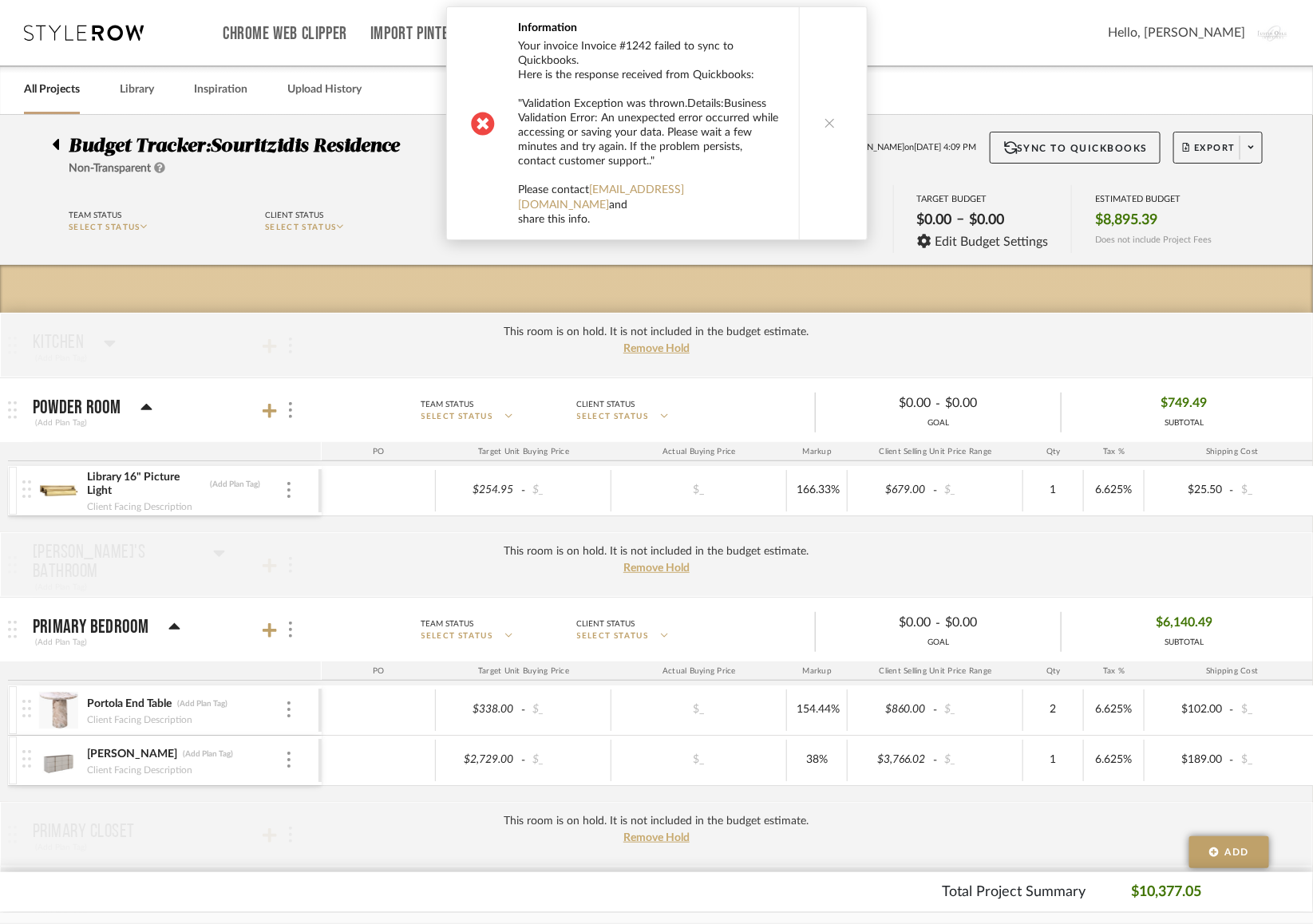 scroll, scrollTop: 147, scrollLeft: 0, axis: vertical 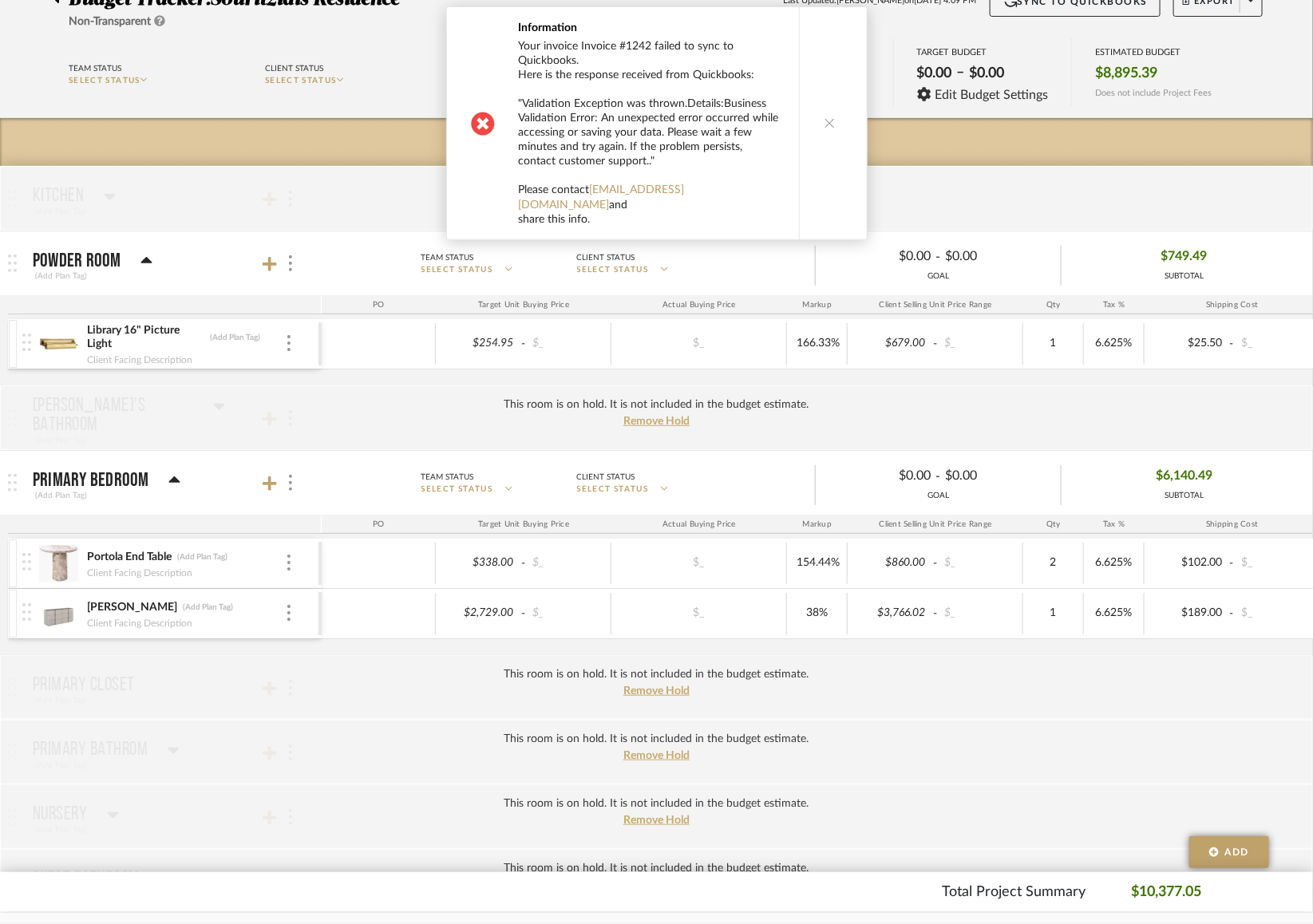 click at bounding box center (830, 123) 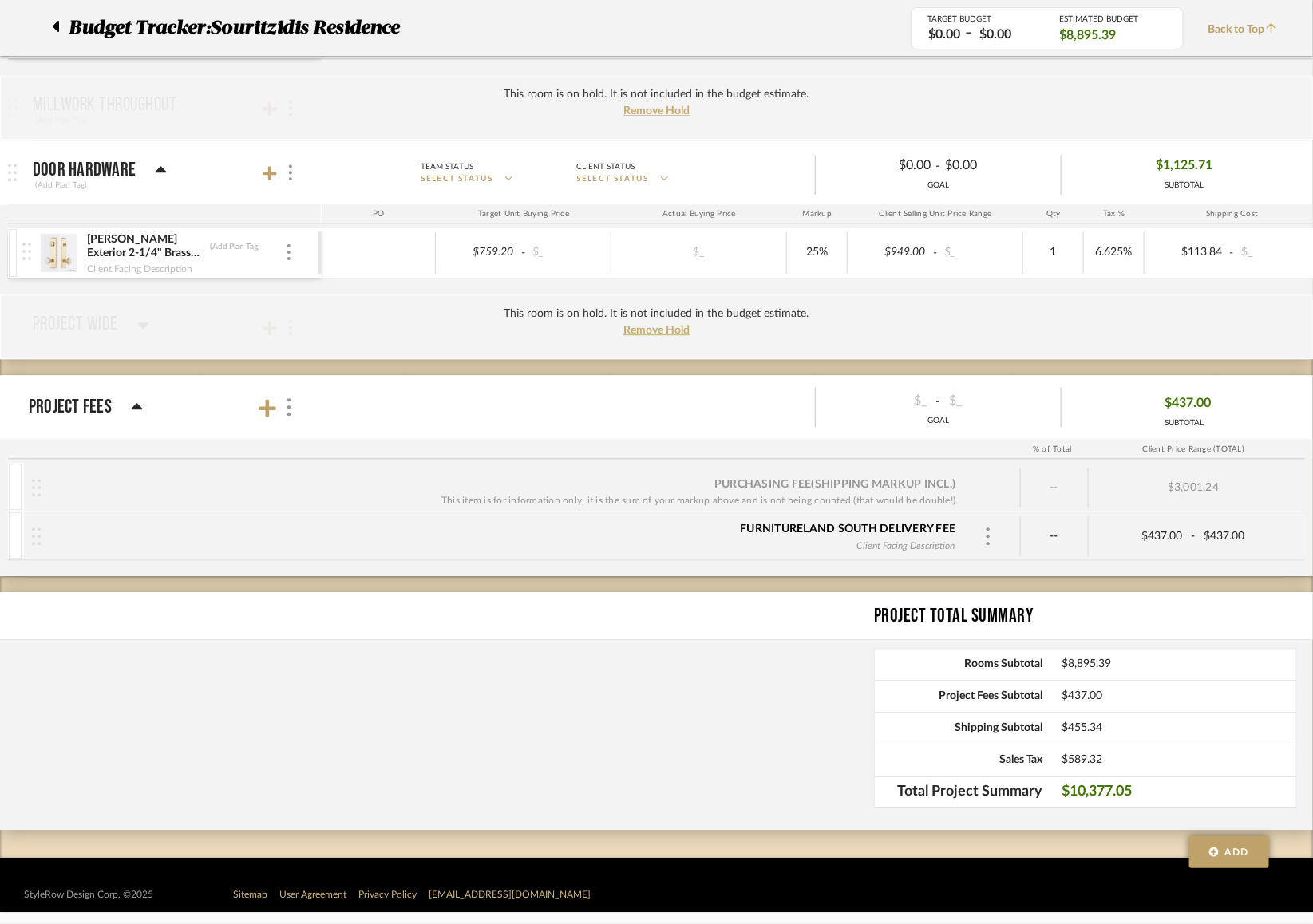 scroll, scrollTop: 1558, scrollLeft: 0, axis: vertical 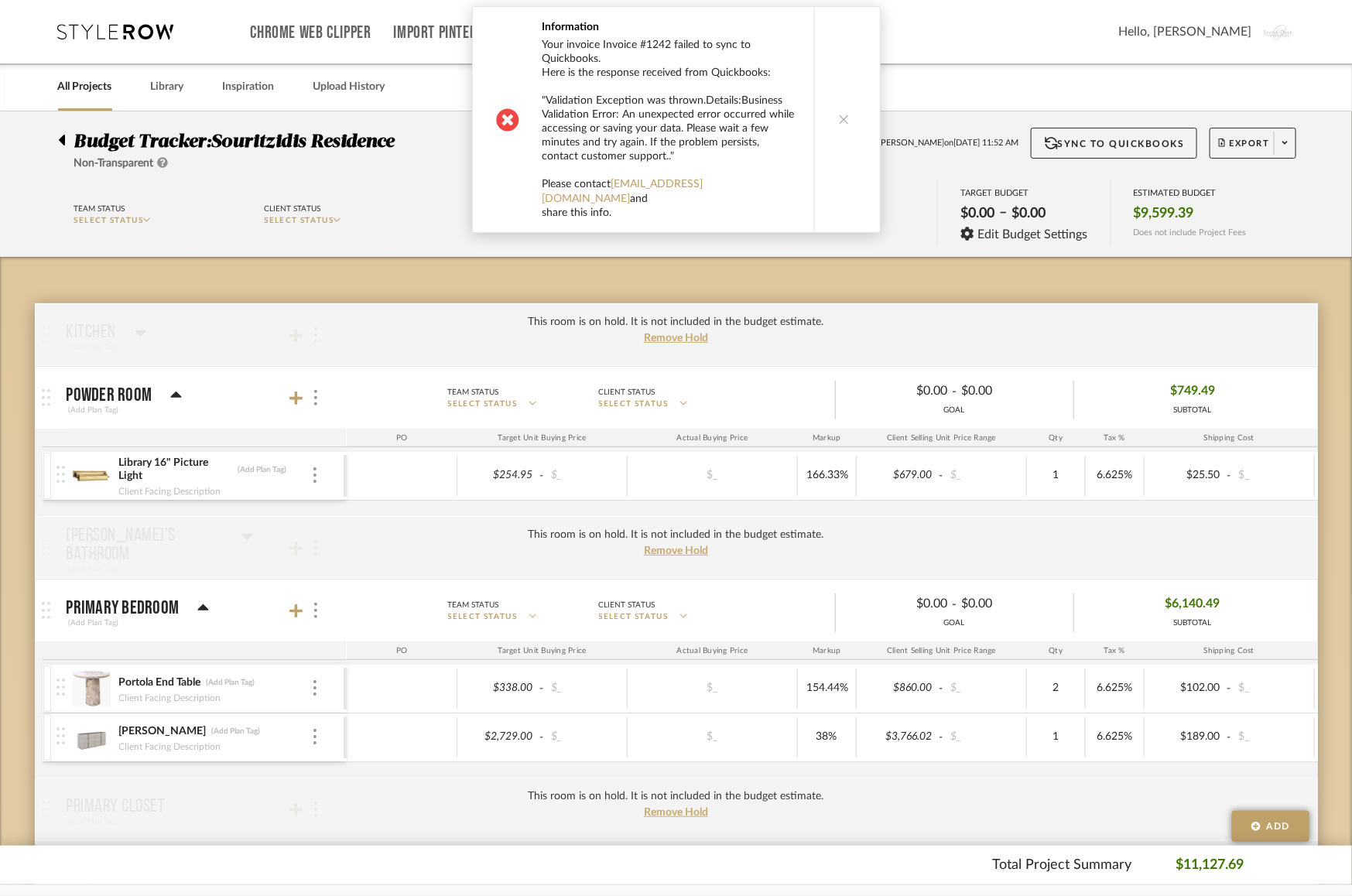 click at bounding box center (844, 119) 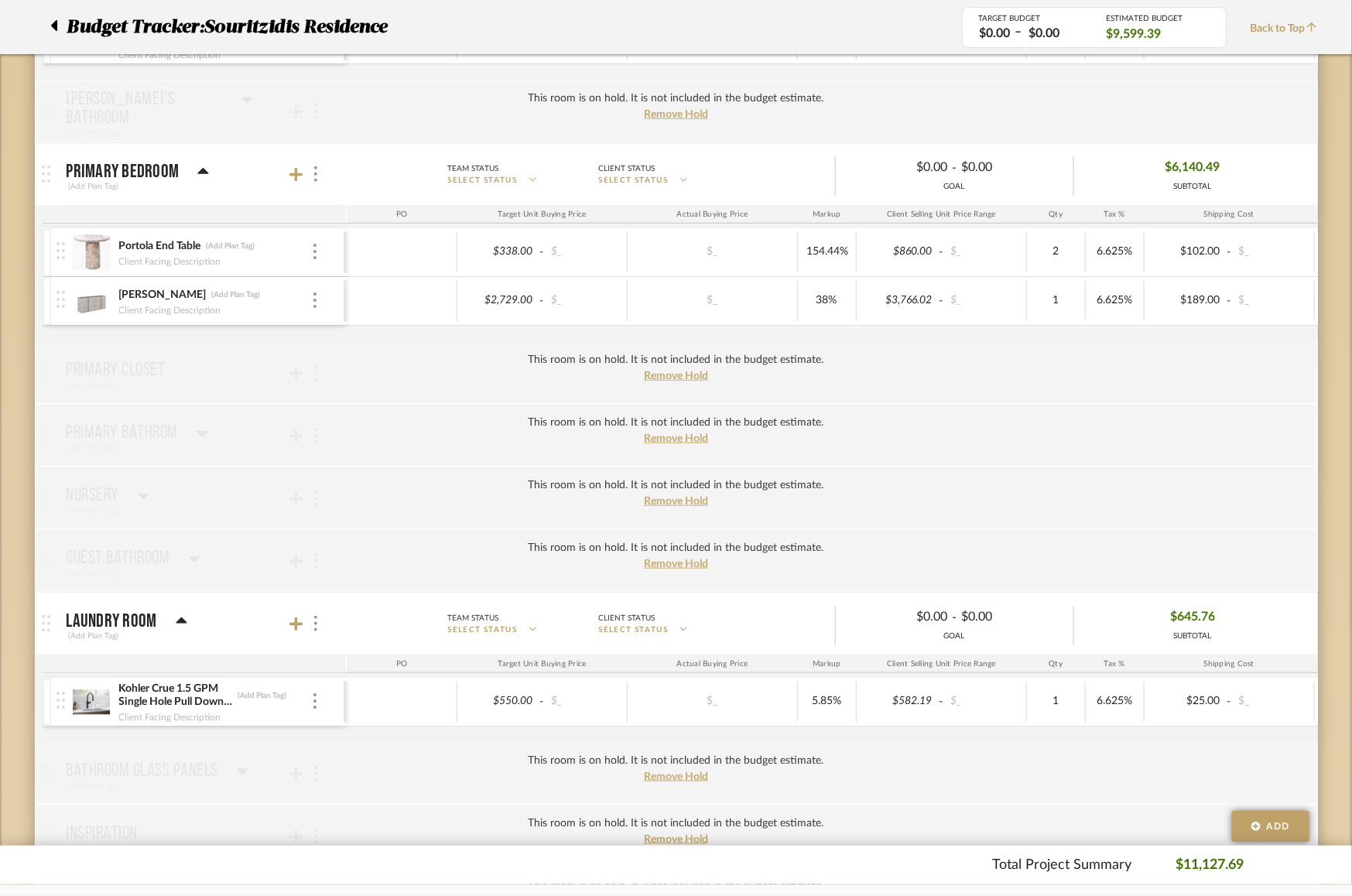 scroll, scrollTop: 433, scrollLeft: 0, axis: vertical 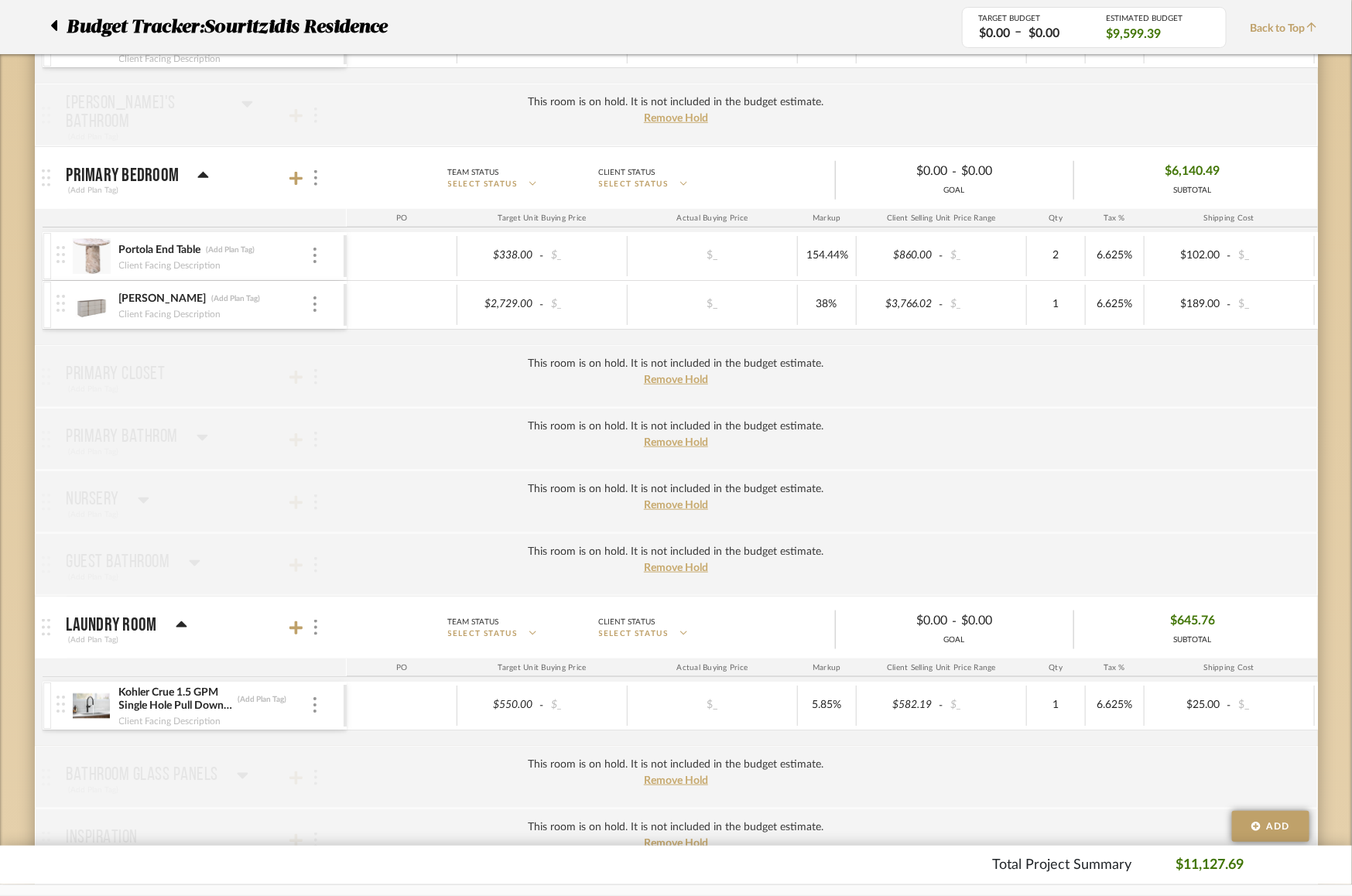 click on "This room is on hold. It is not included in the budget estimate. Remove Hold" at bounding box center [676, 564] 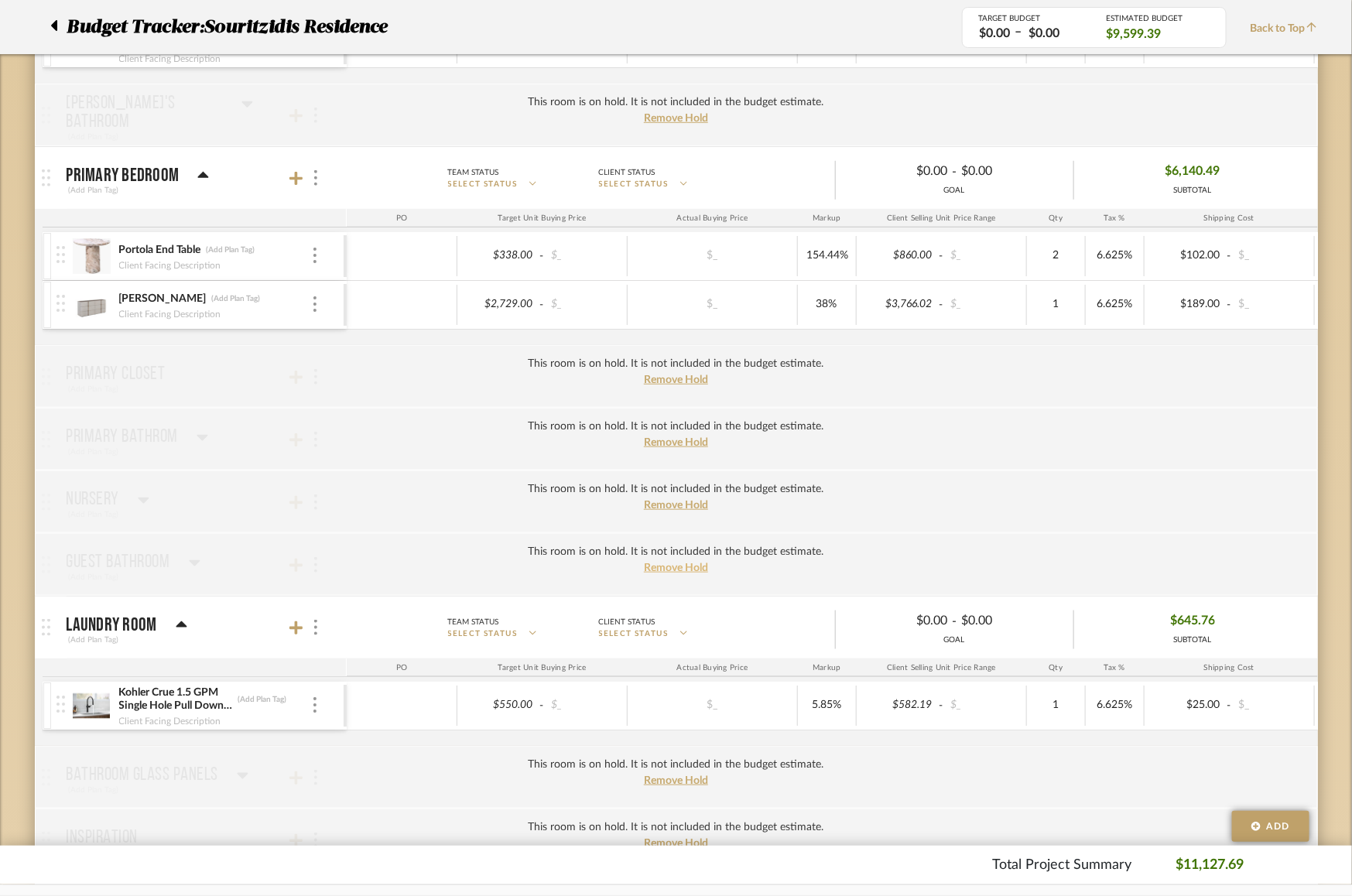 click on "Remove Hold" at bounding box center [676, 568] 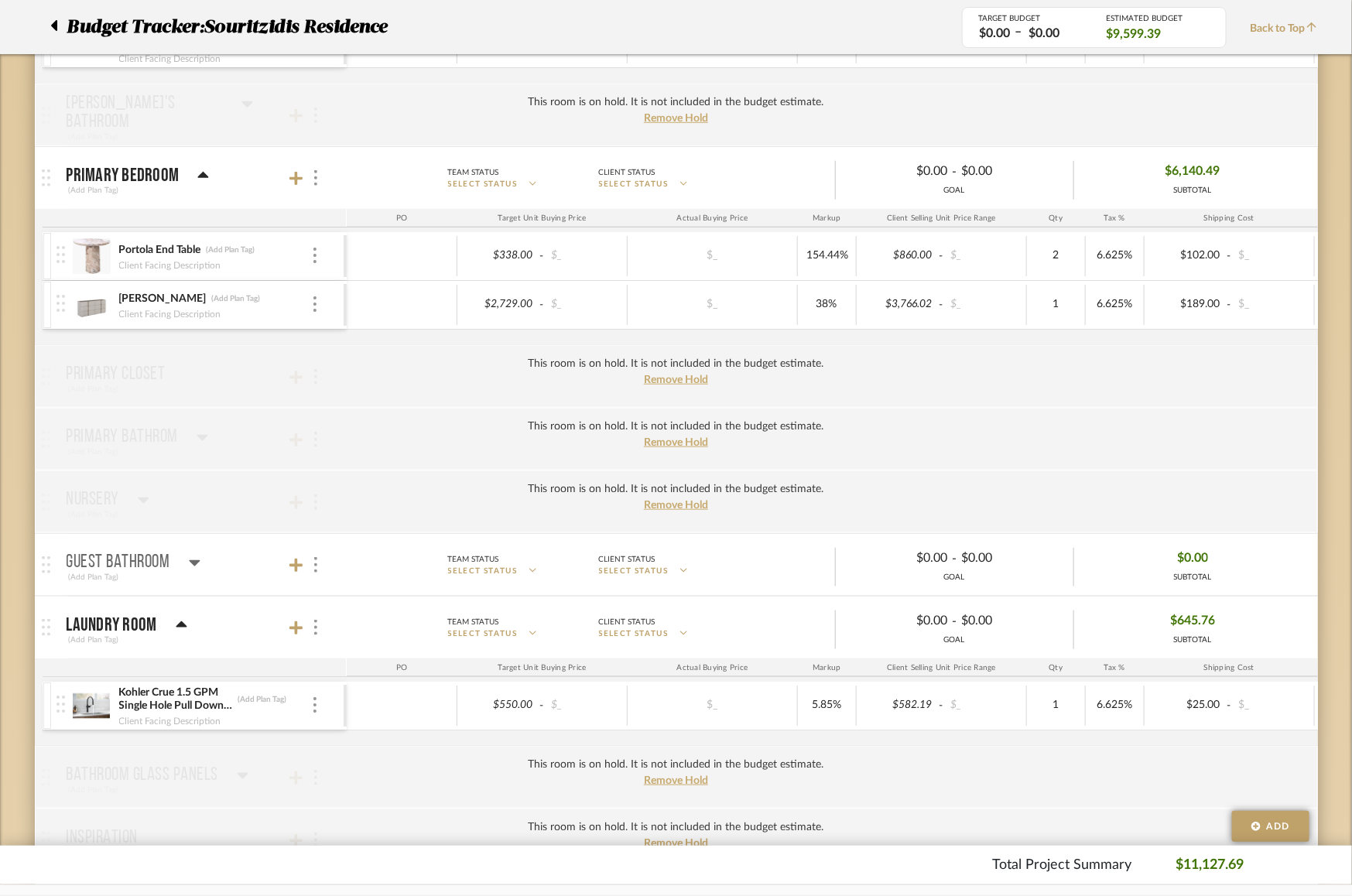 click 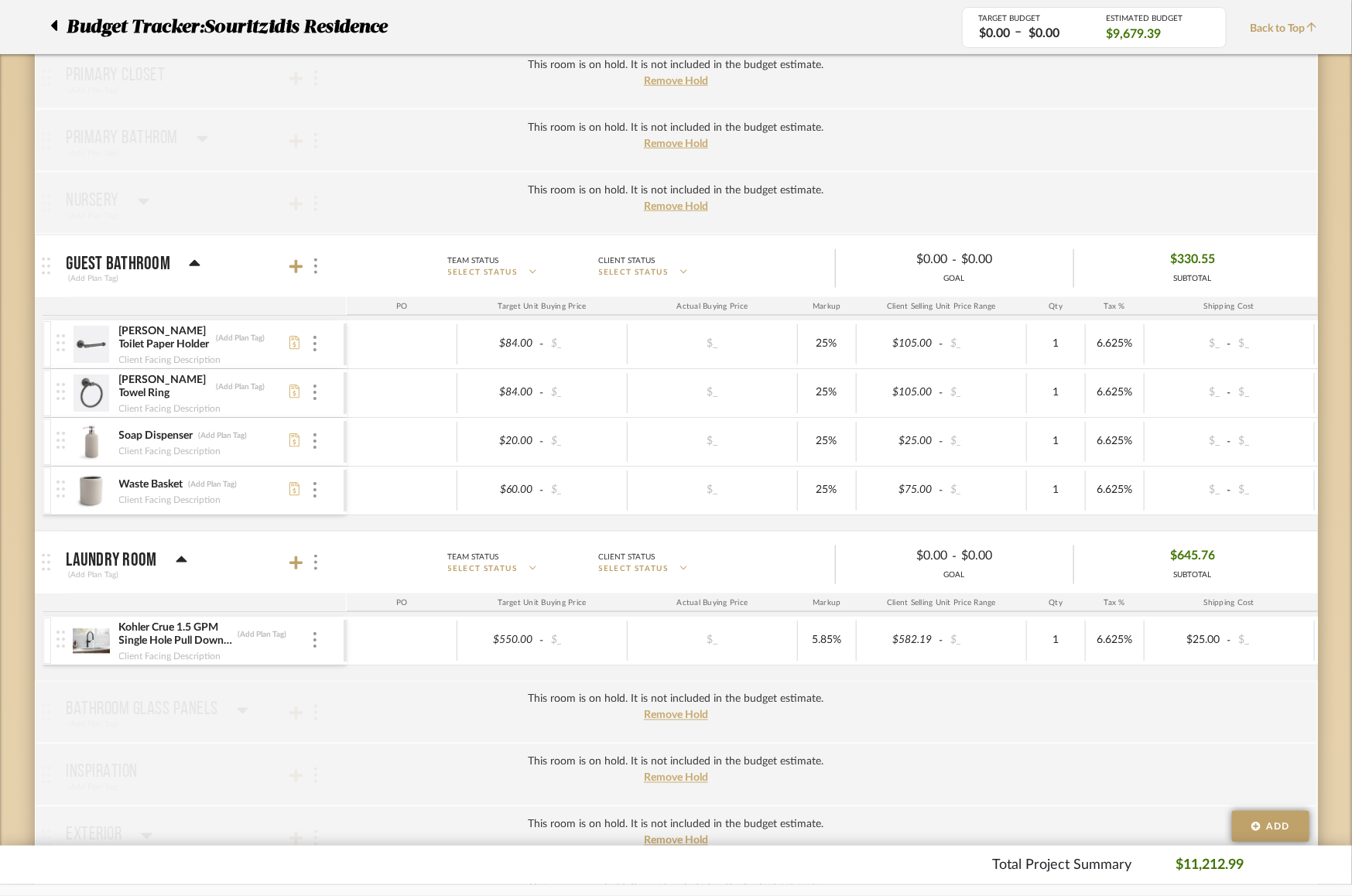 scroll, scrollTop: 732, scrollLeft: 0, axis: vertical 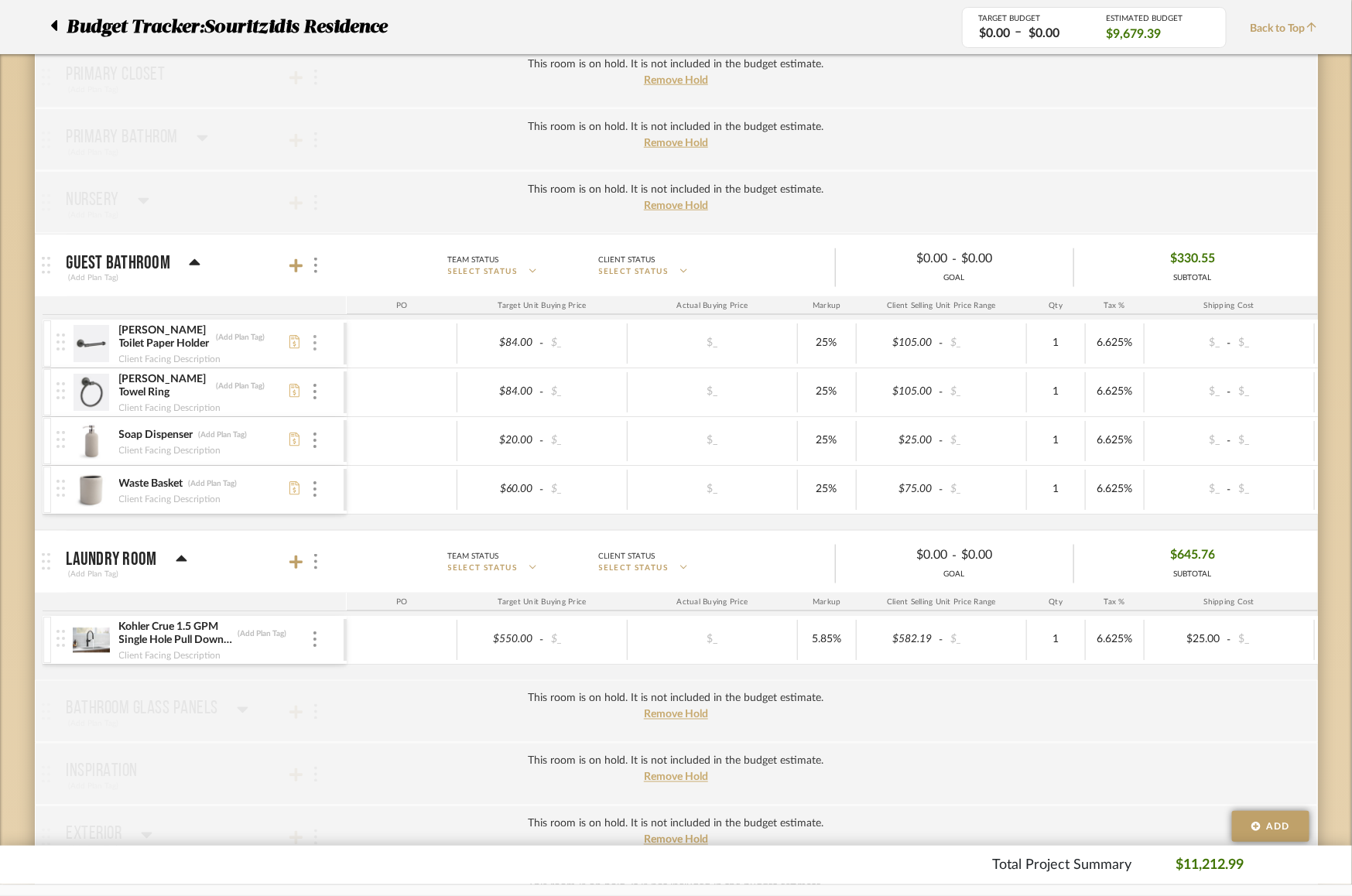 click at bounding box center (315, 343) 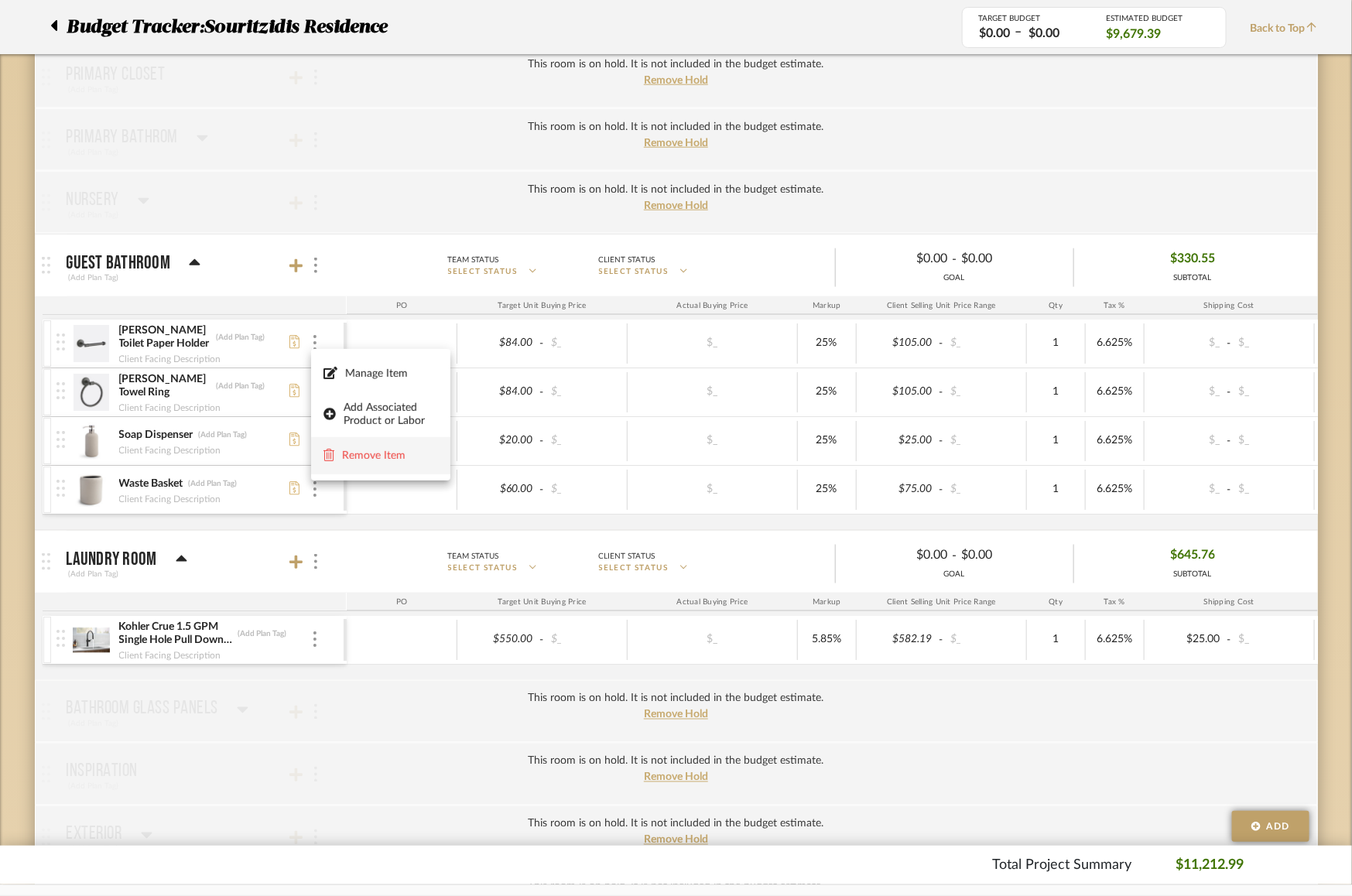 click on "Remove Item" at bounding box center (381, 456) 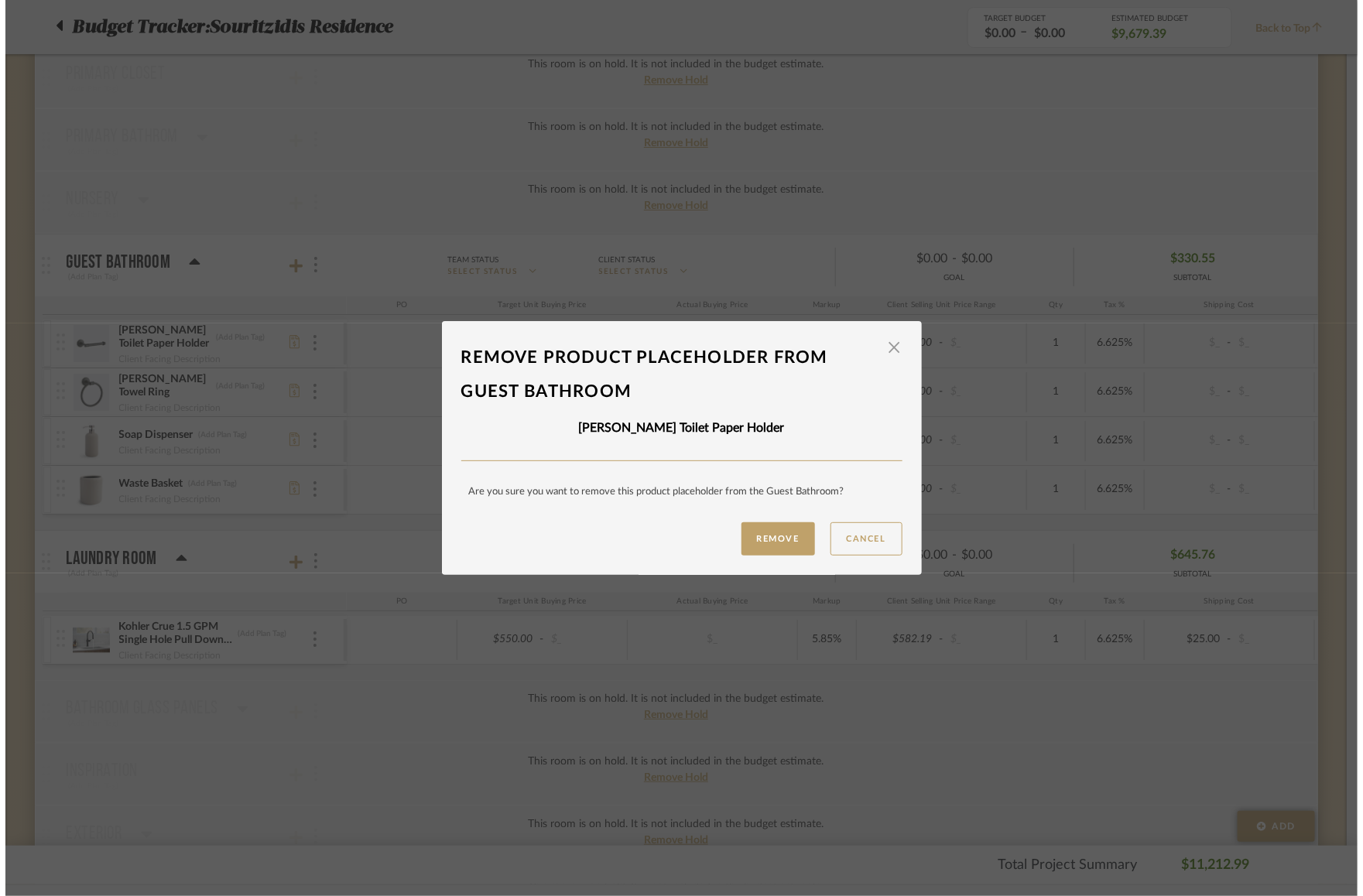 scroll, scrollTop: 0, scrollLeft: 0, axis: both 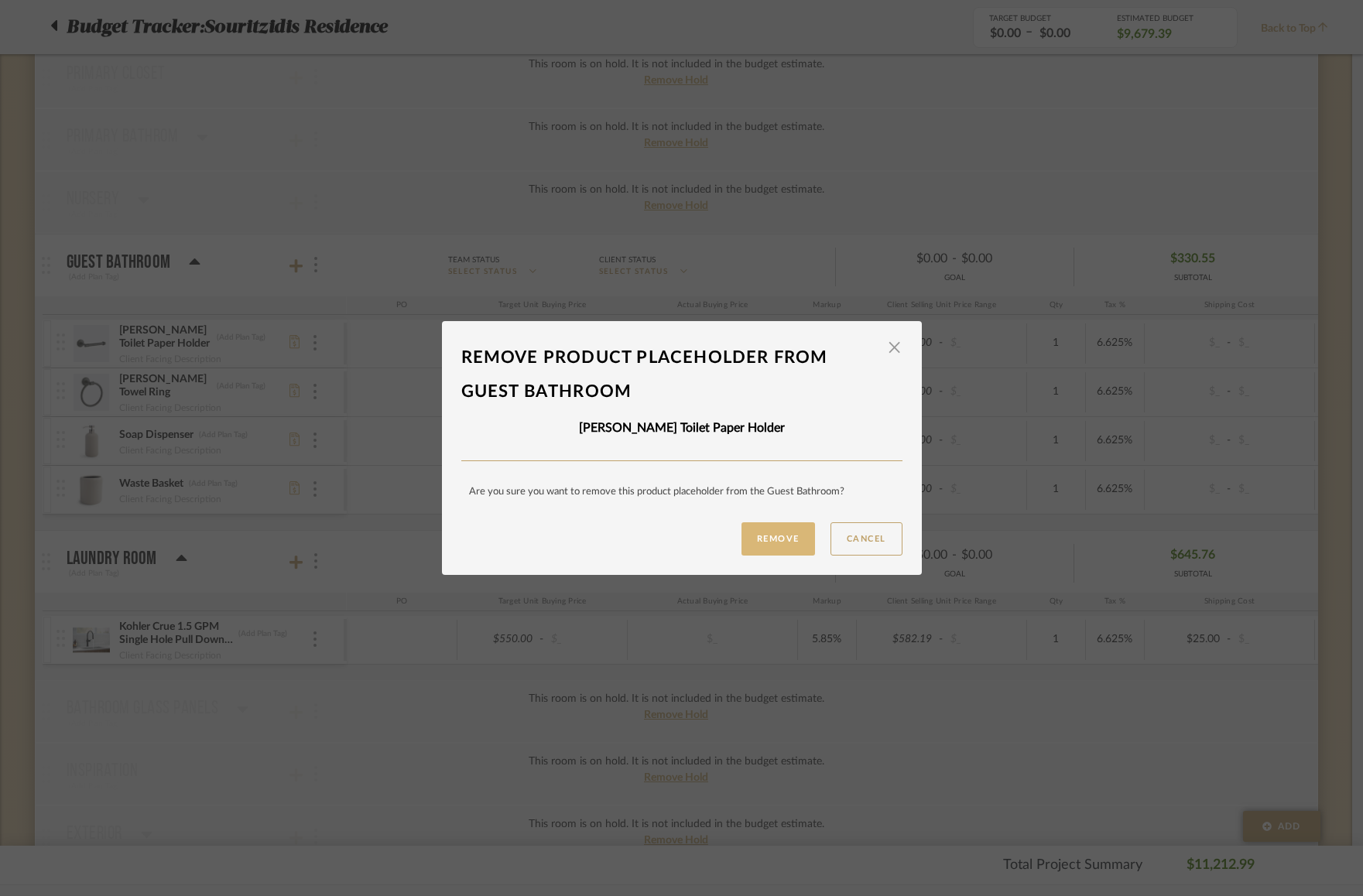 click on "Remove" at bounding box center [778, 539] 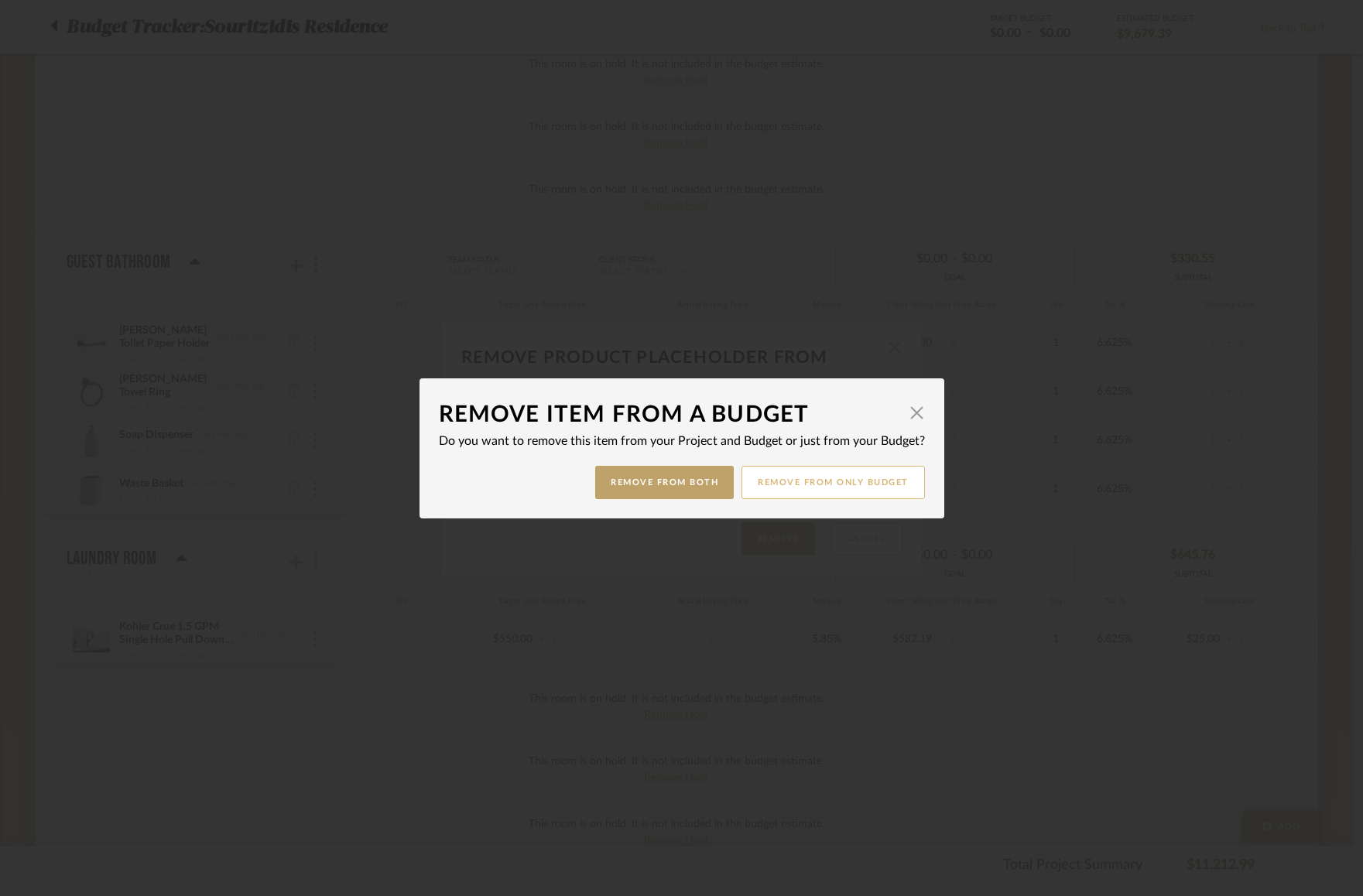 click on "Remove from only Budget" at bounding box center [833, 482] 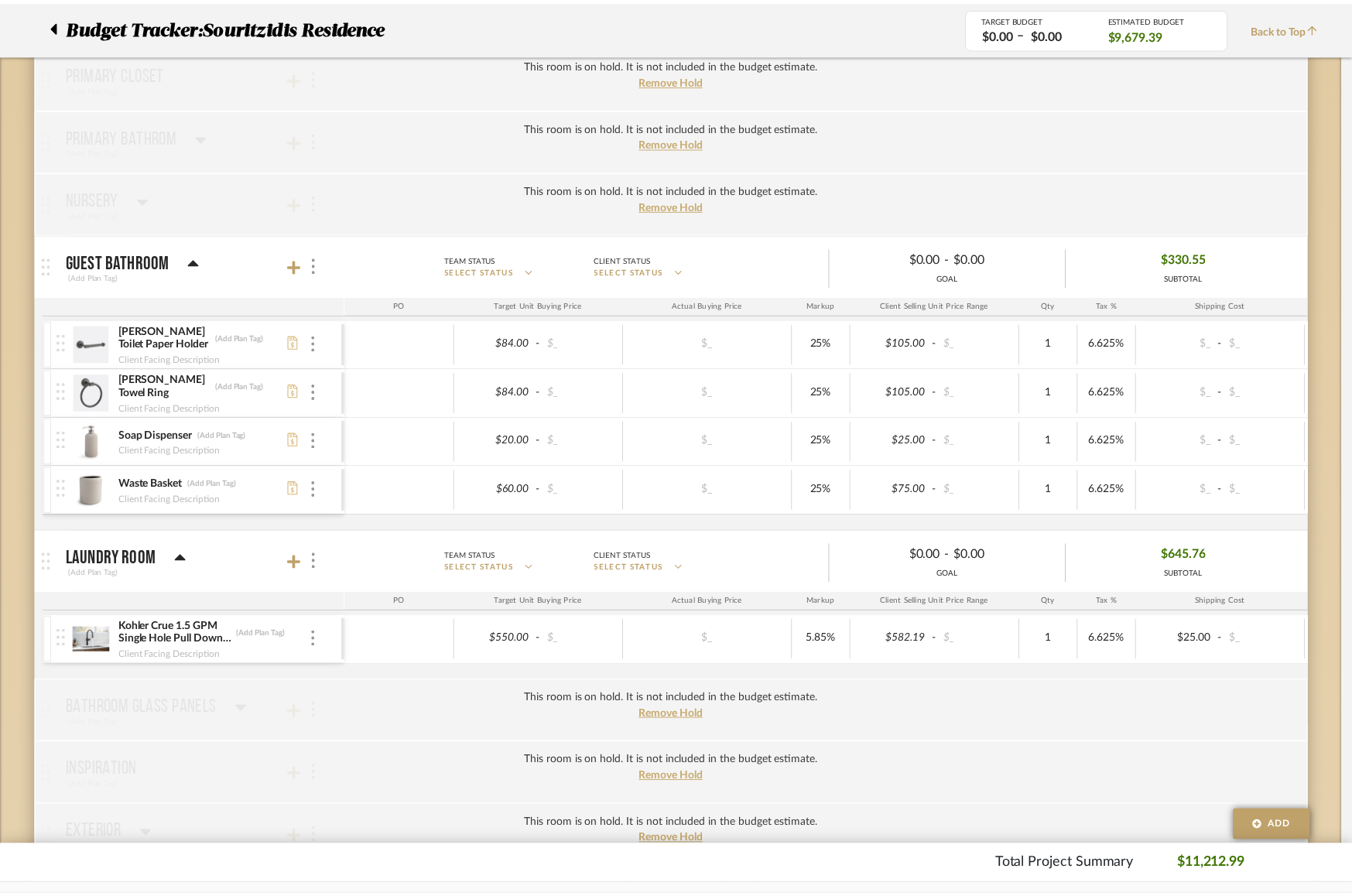 scroll, scrollTop: 732, scrollLeft: 0, axis: vertical 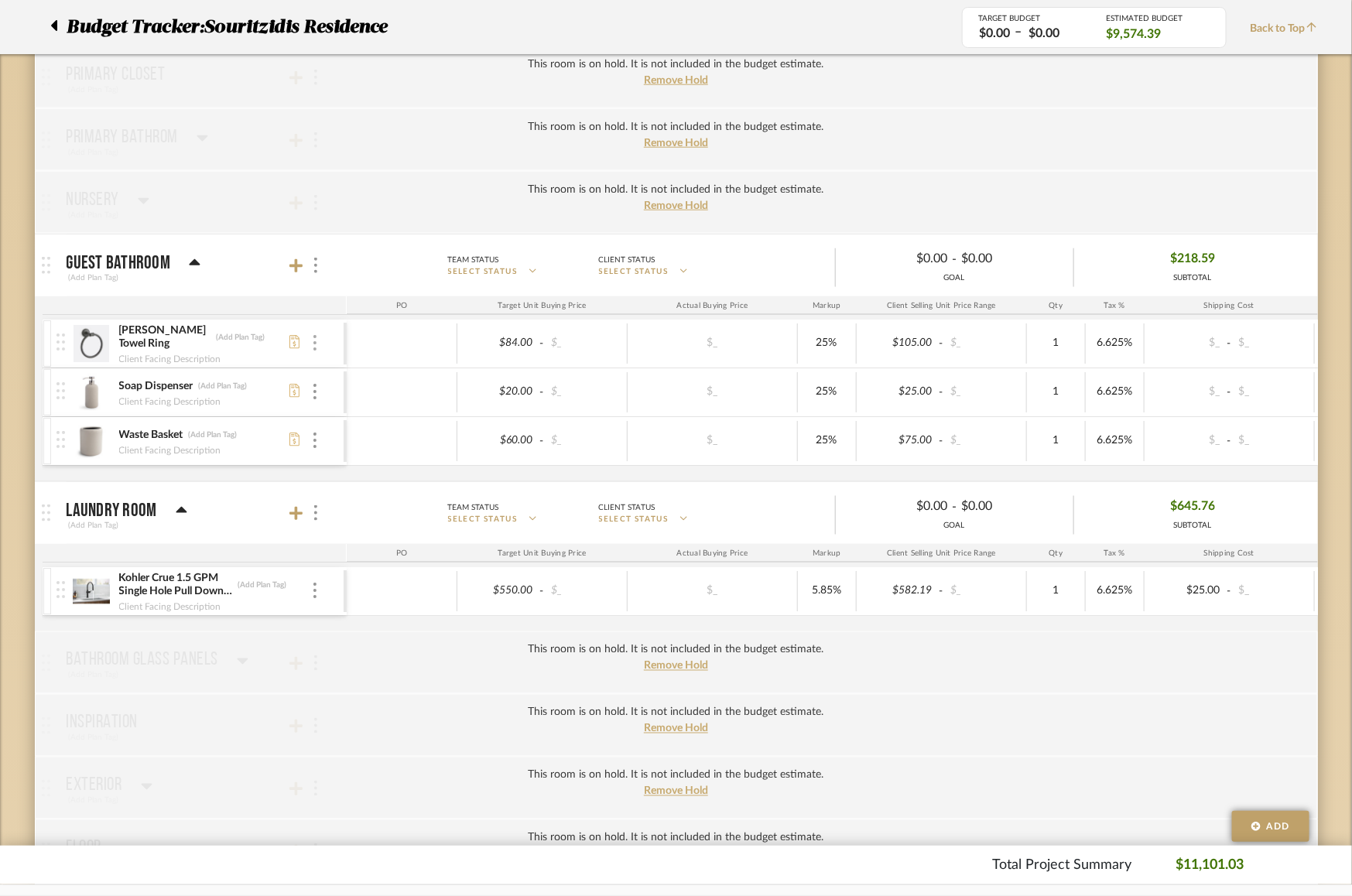 click at bounding box center [315, 344] 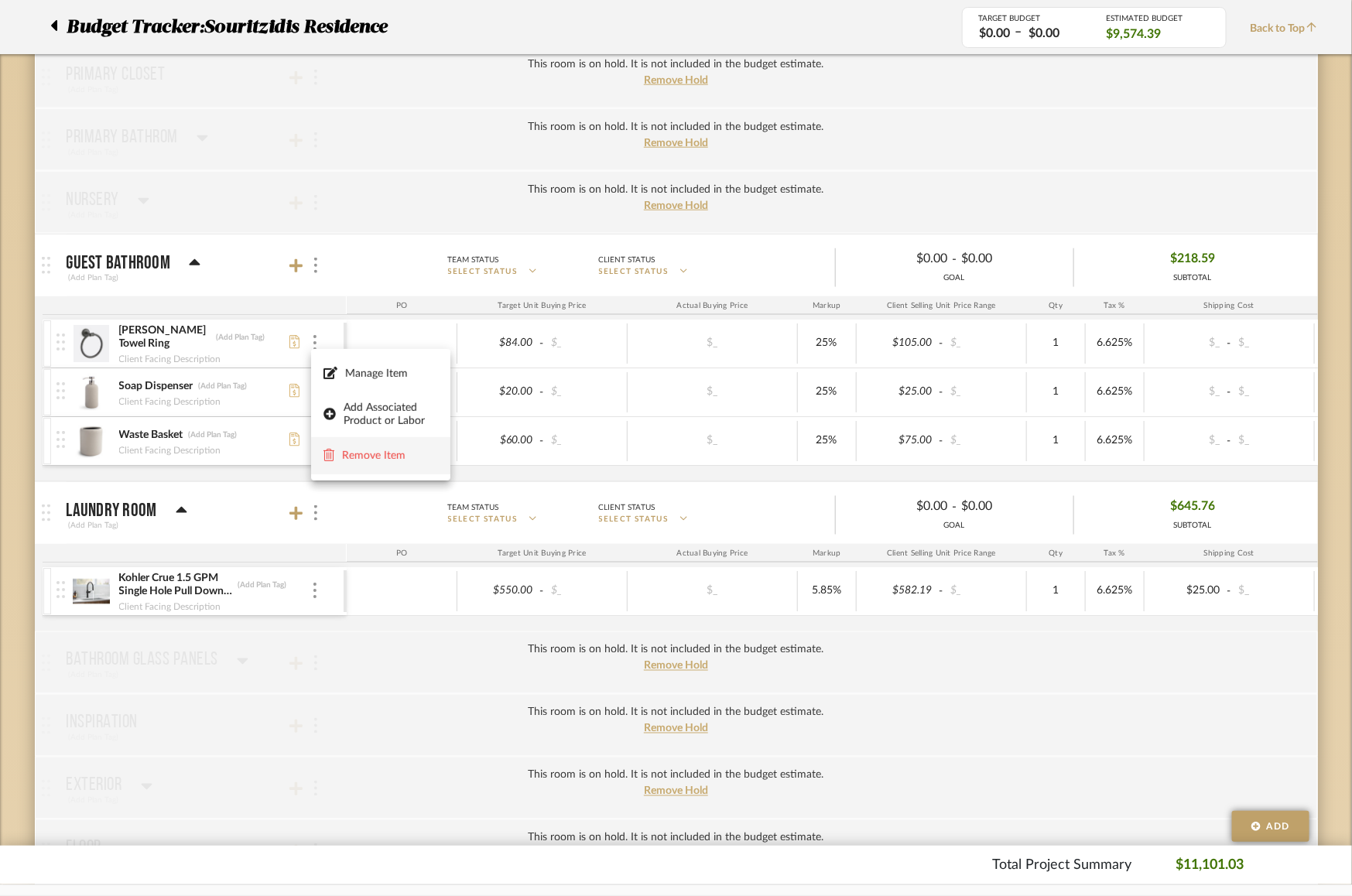 click on "Remove Item" at bounding box center (381, 455) 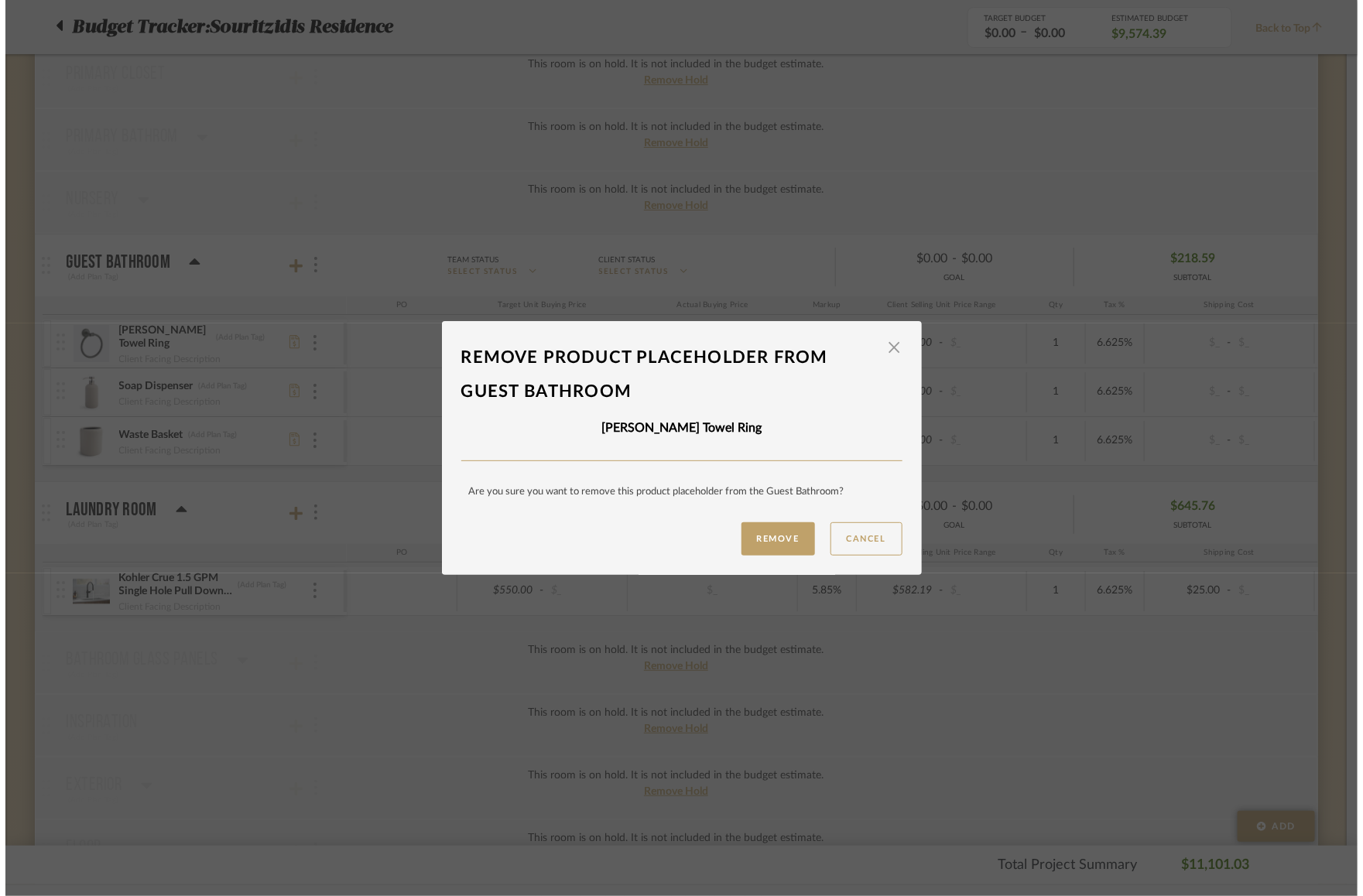 scroll, scrollTop: 0, scrollLeft: 0, axis: both 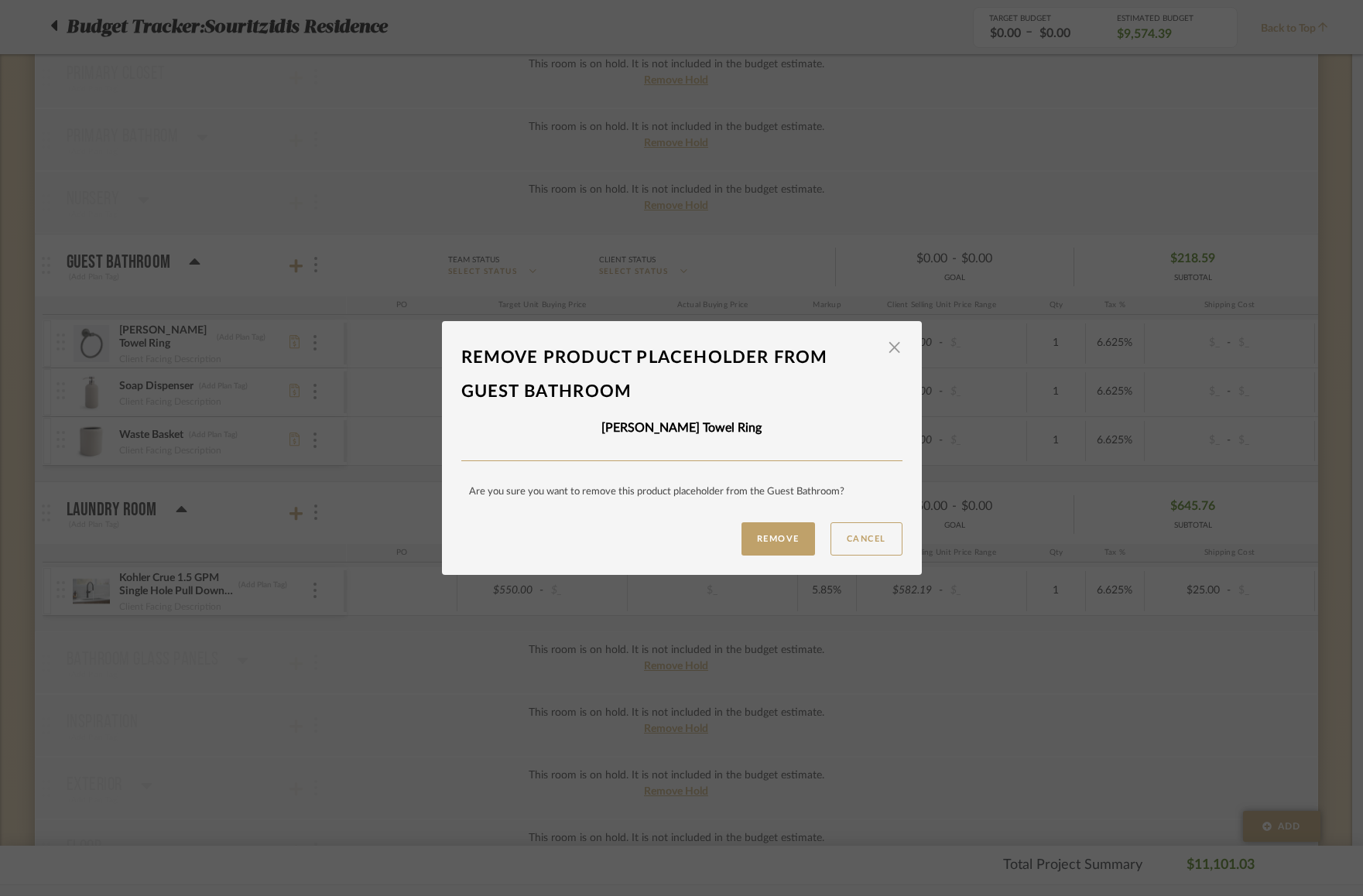 click on "Remove product placeholder From Guest Bathroom × Ladd Towel Ring  Are you sure you want to remove this product placeholder from the Guest Bathroom   ?   Remove   Cancel  LOADING" at bounding box center (682, 448) 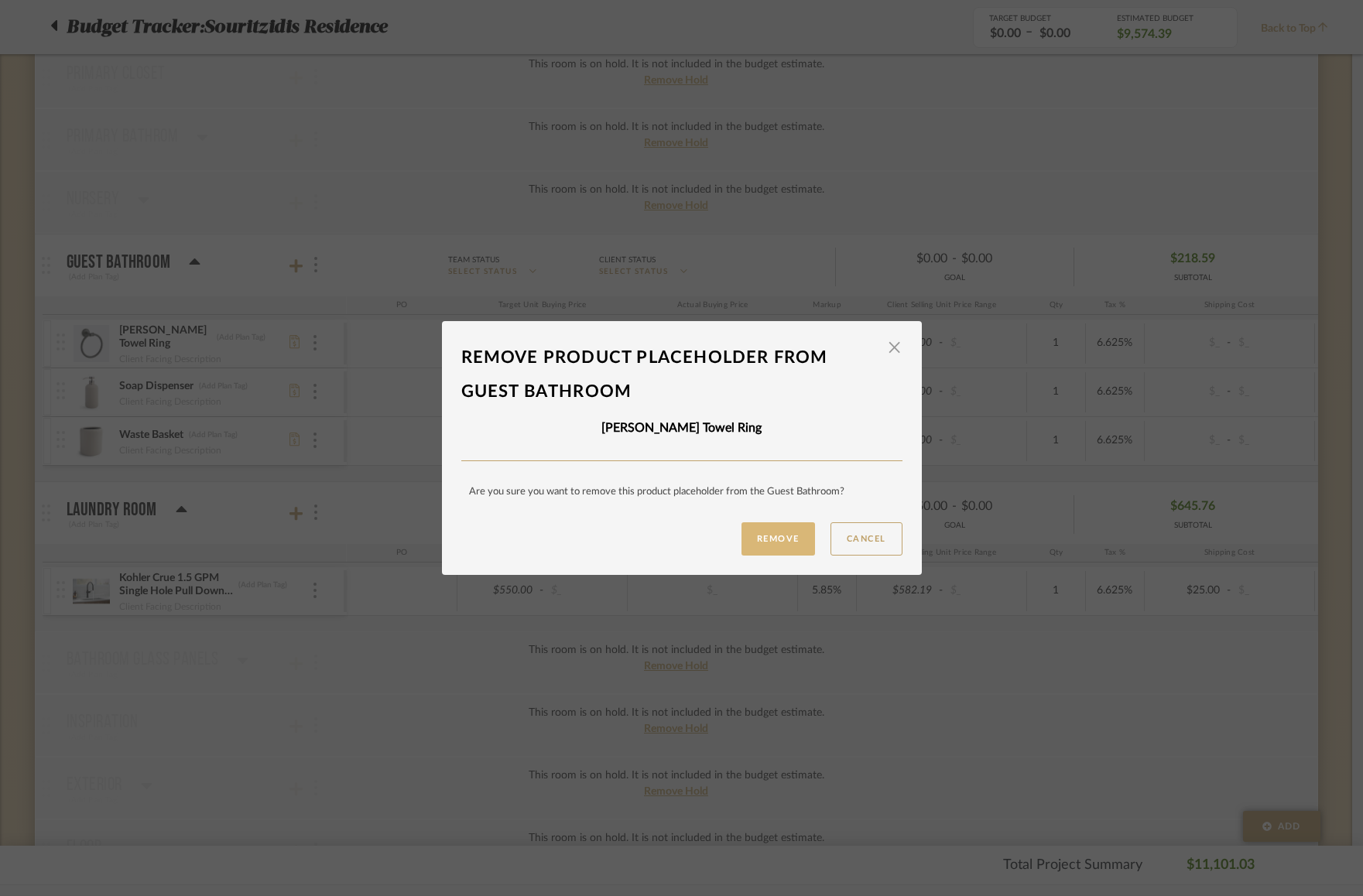click on "Remove" at bounding box center [778, 539] 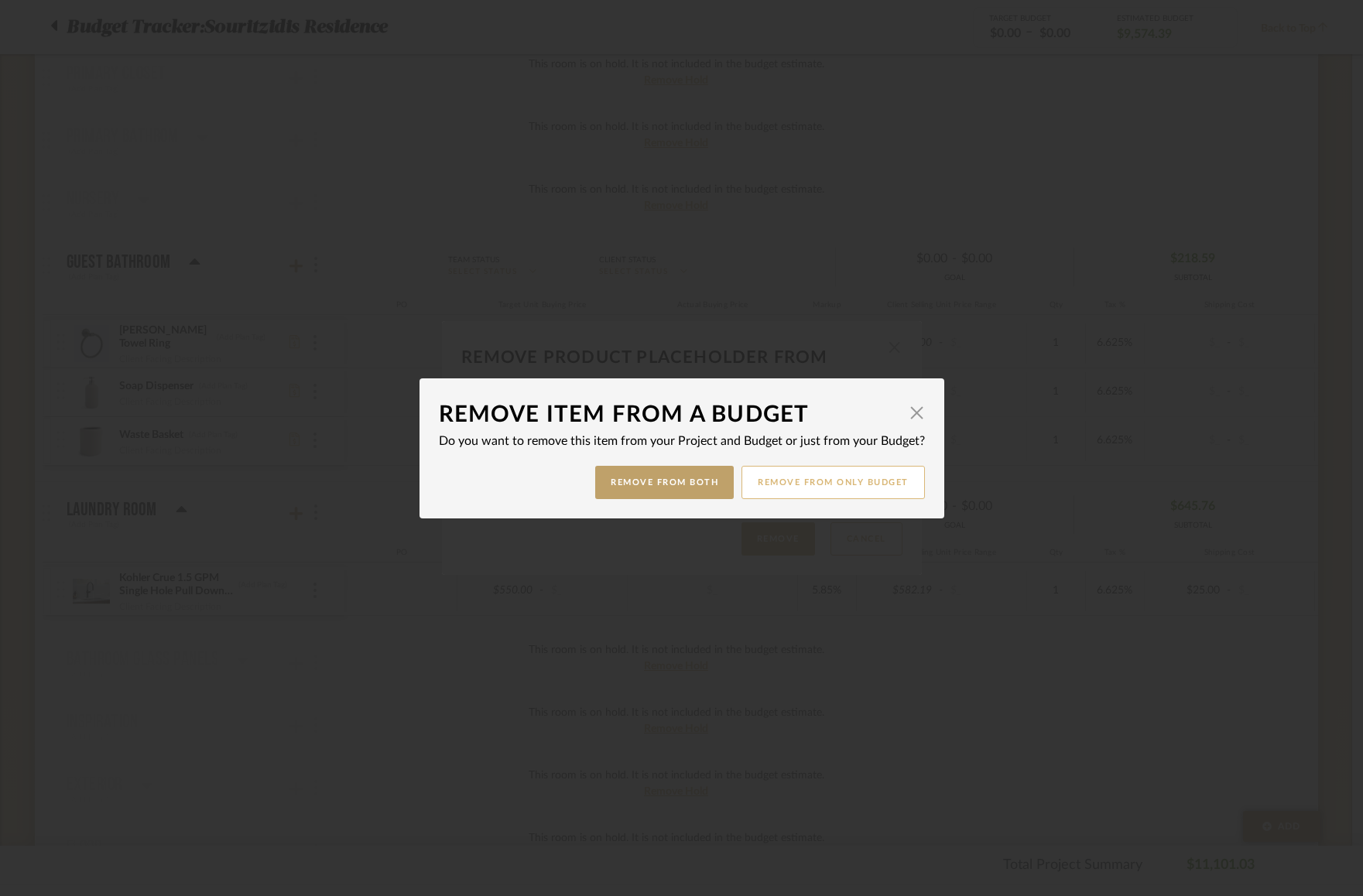 click on "Remove from only Budget" at bounding box center [833, 482] 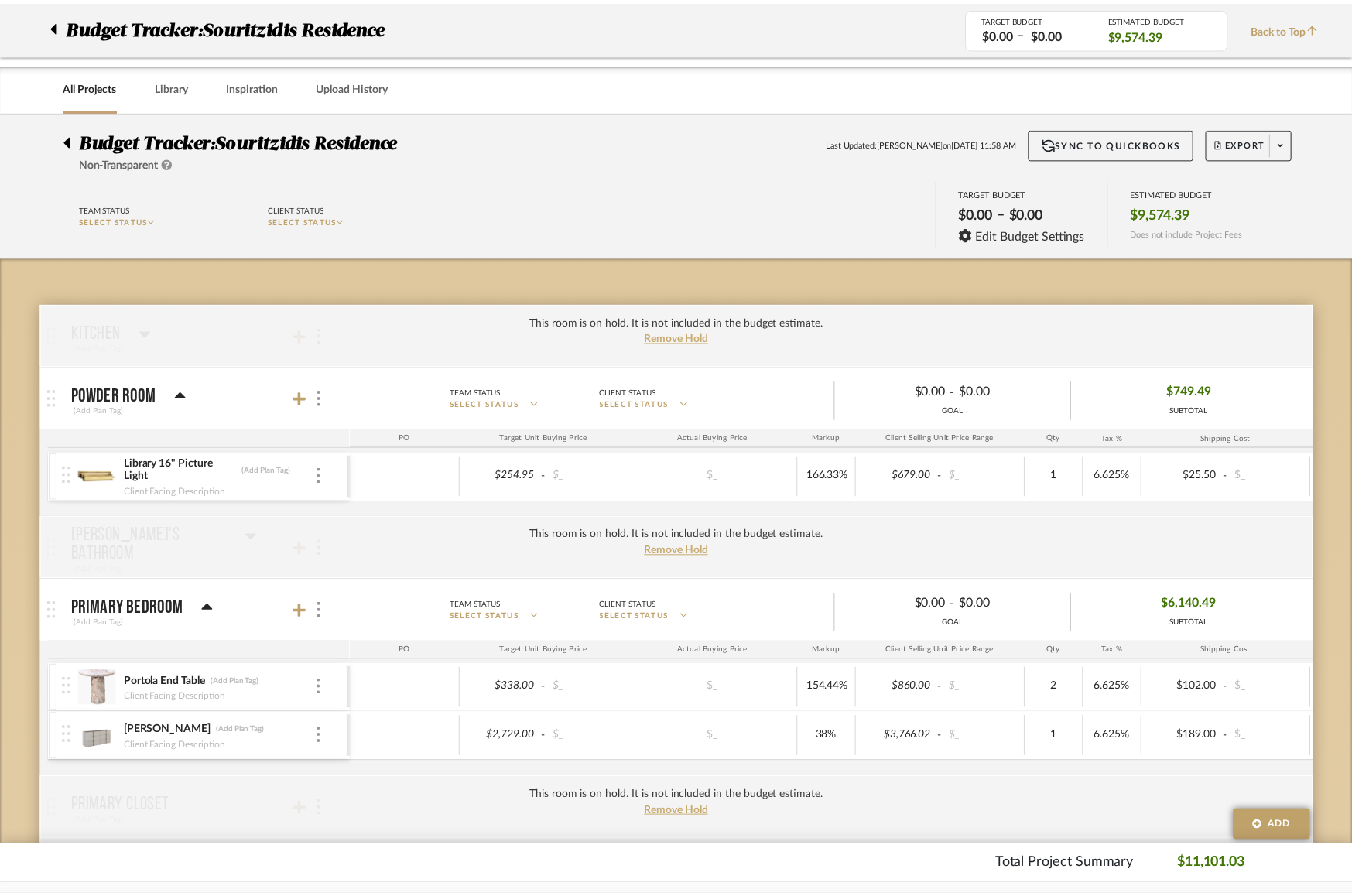 scroll, scrollTop: 732, scrollLeft: 0, axis: vertical 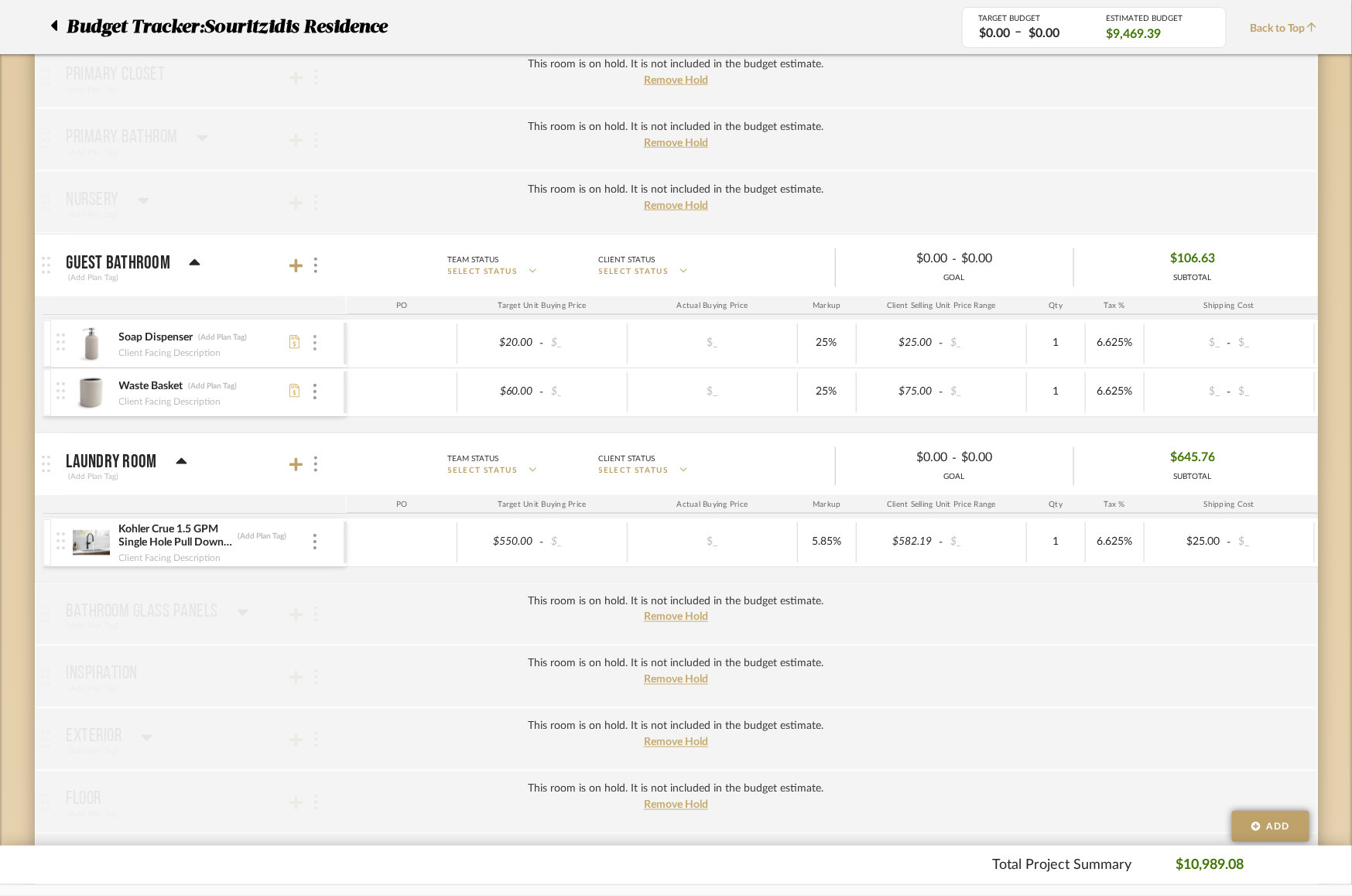 click at bounding box center [315, 344] 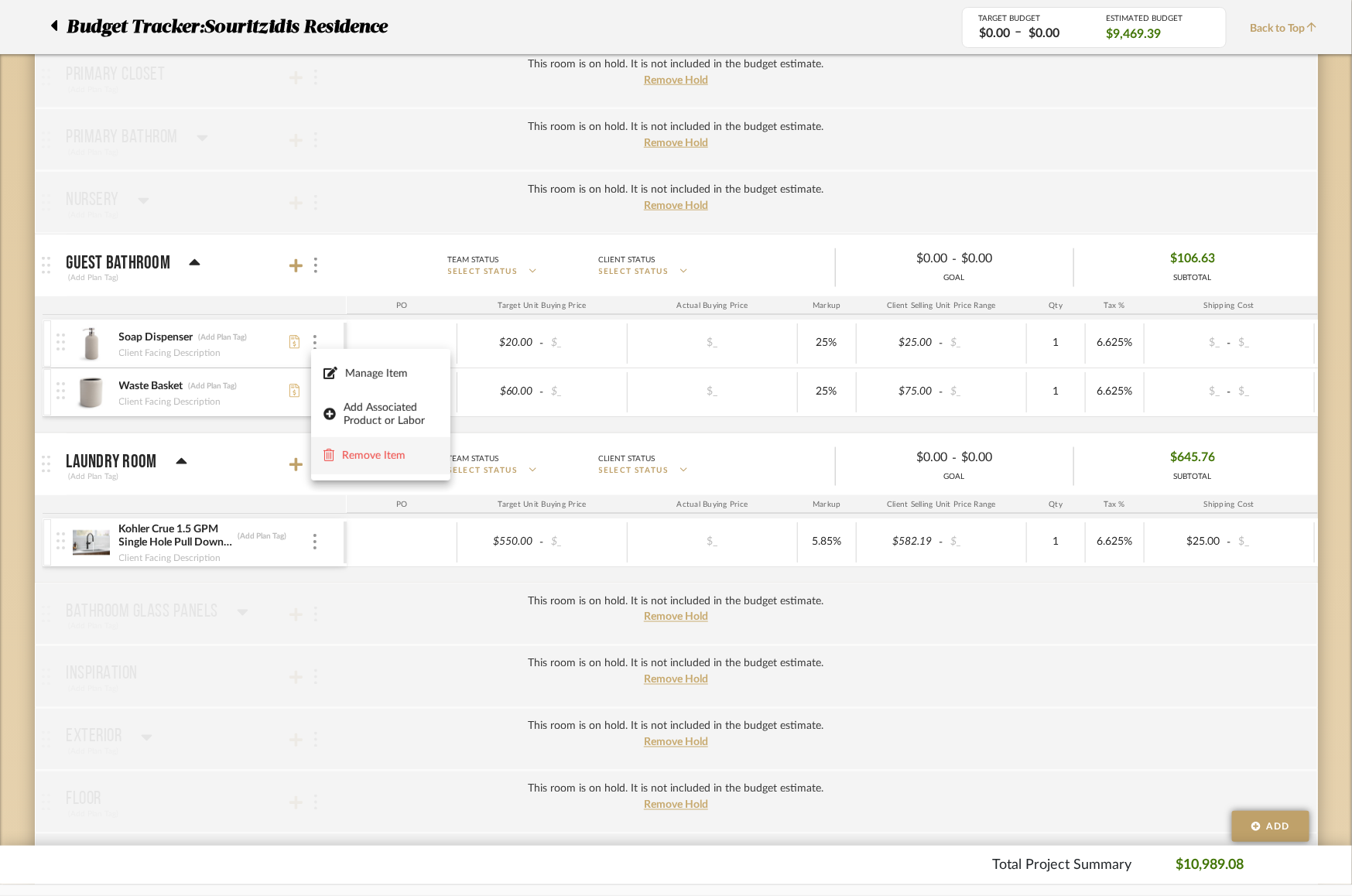 click on "Remove Item" at bounding box center [381, 455] 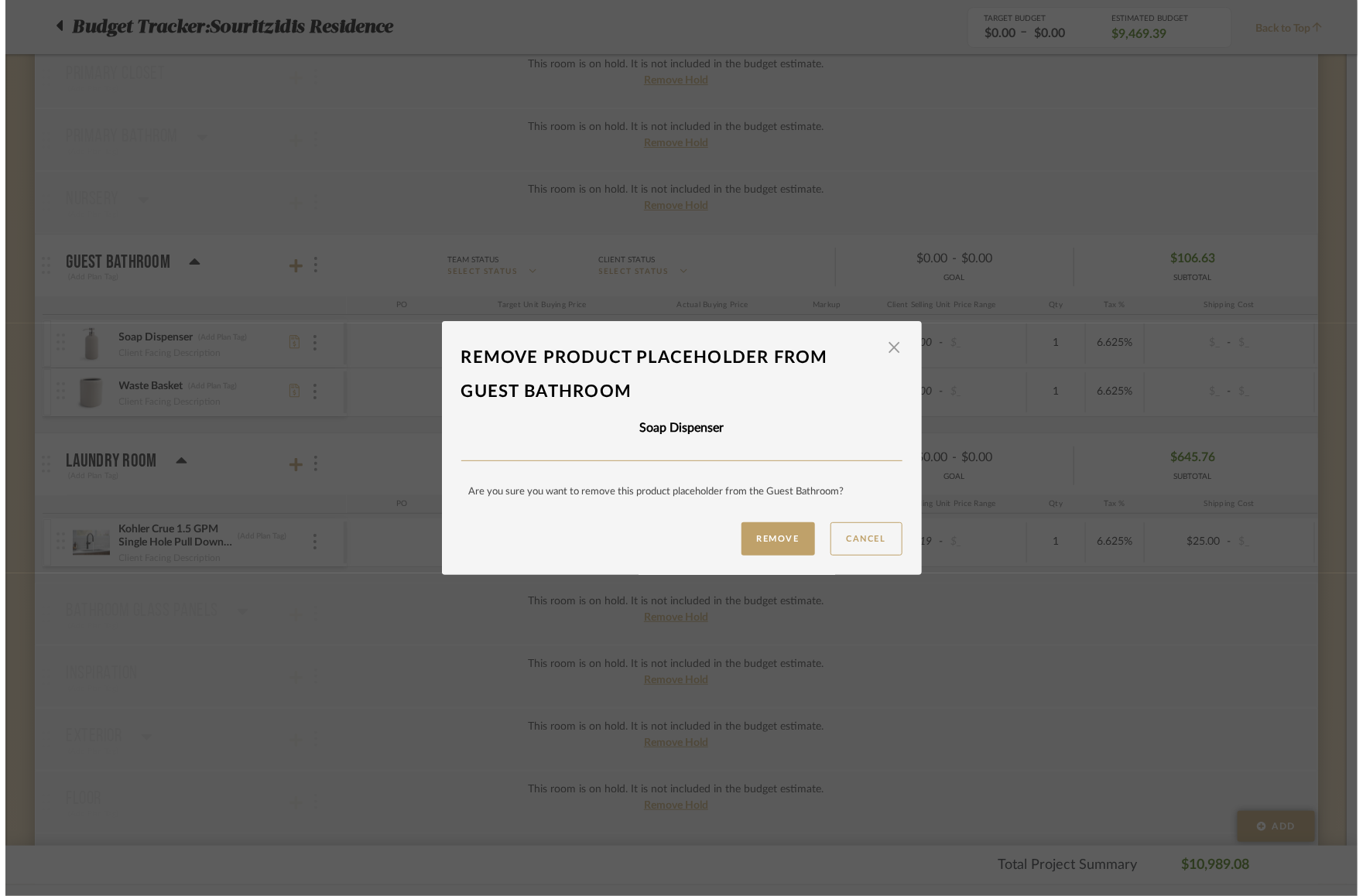 scroll, scrollTop: 0, scrollLeft: 0, axis: both 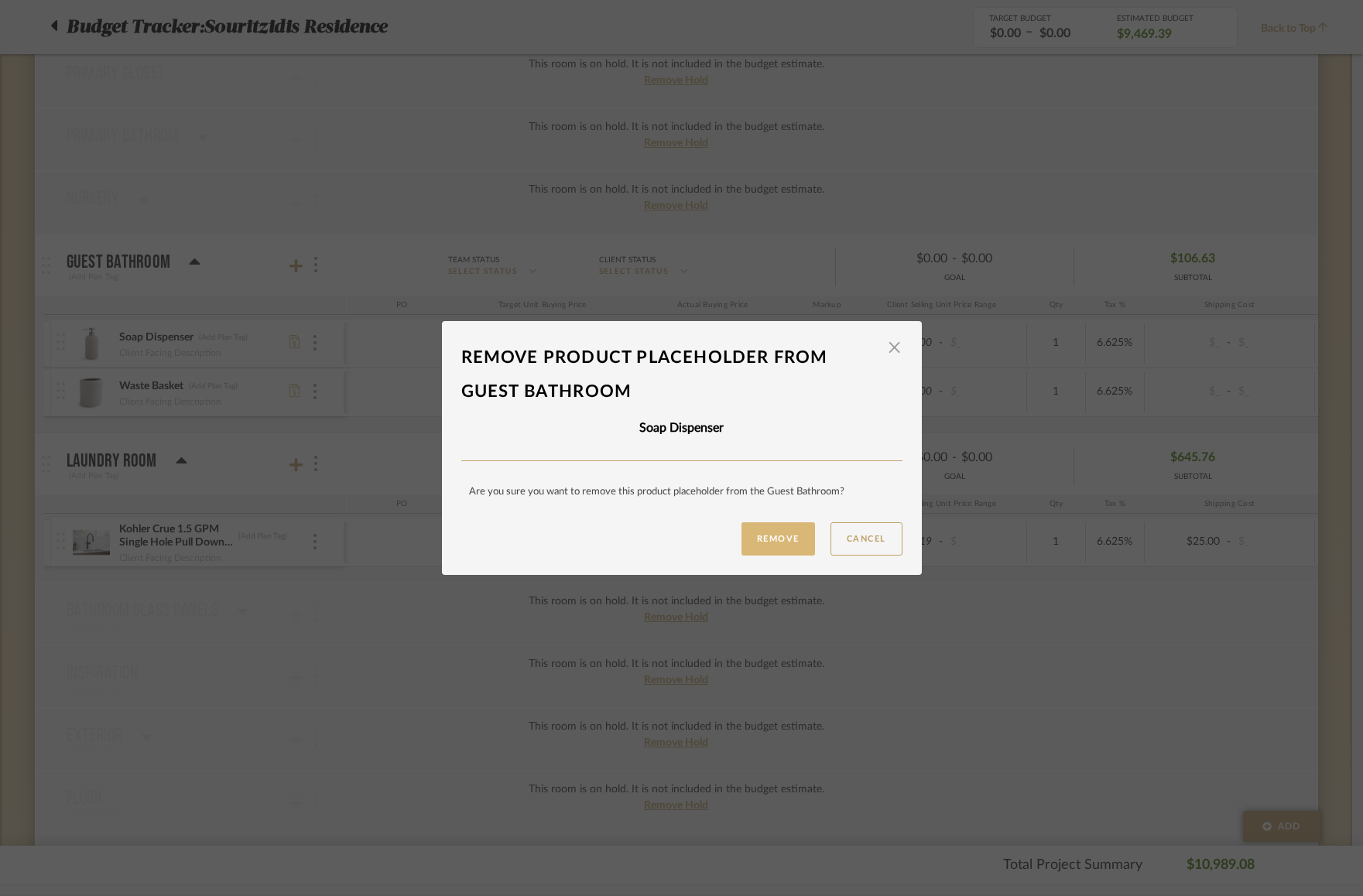 click on "Remove" at bounding box center (778, 539) 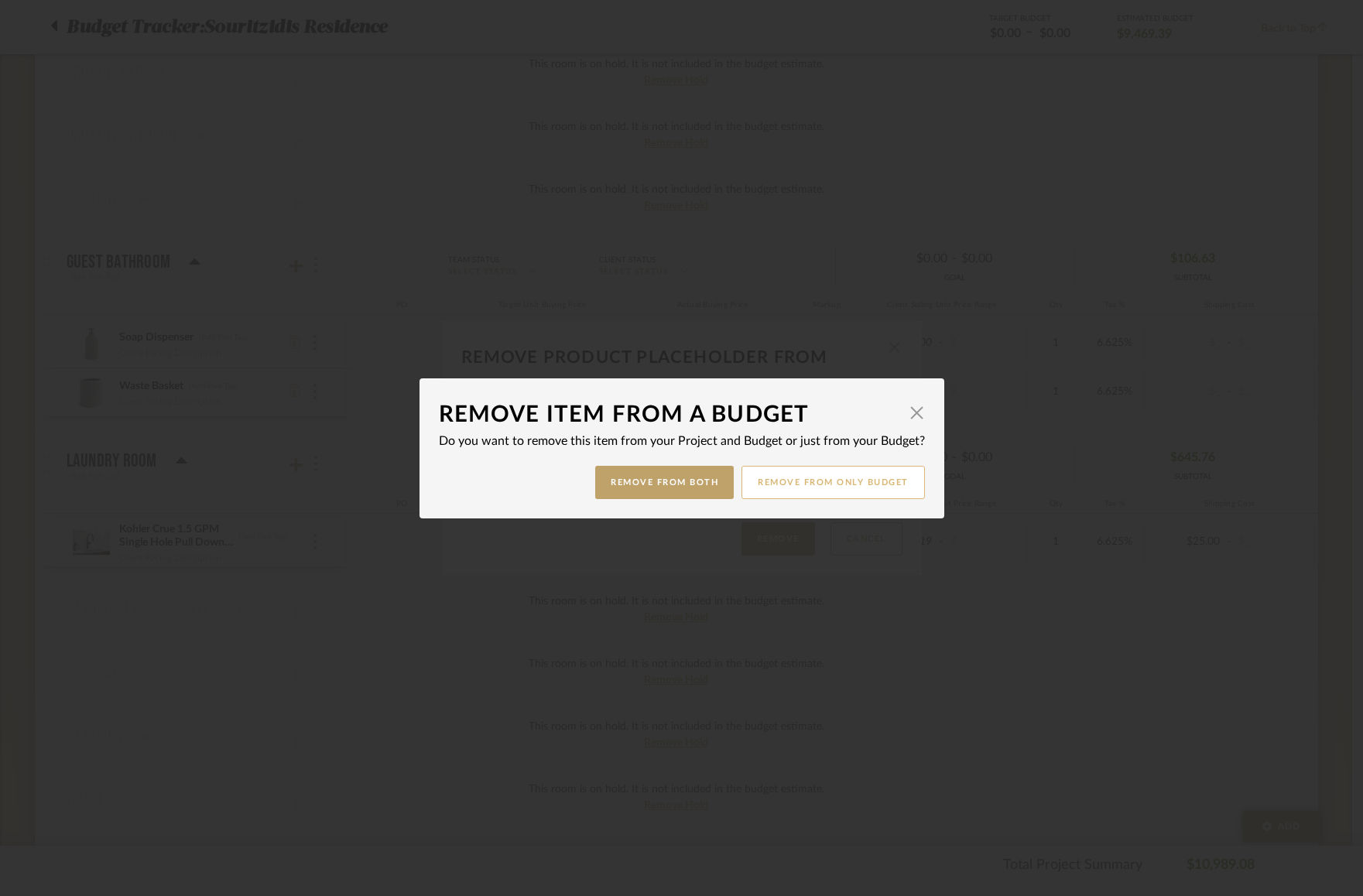 click on "Remove from only Budget" at bounding box center (833, 482) 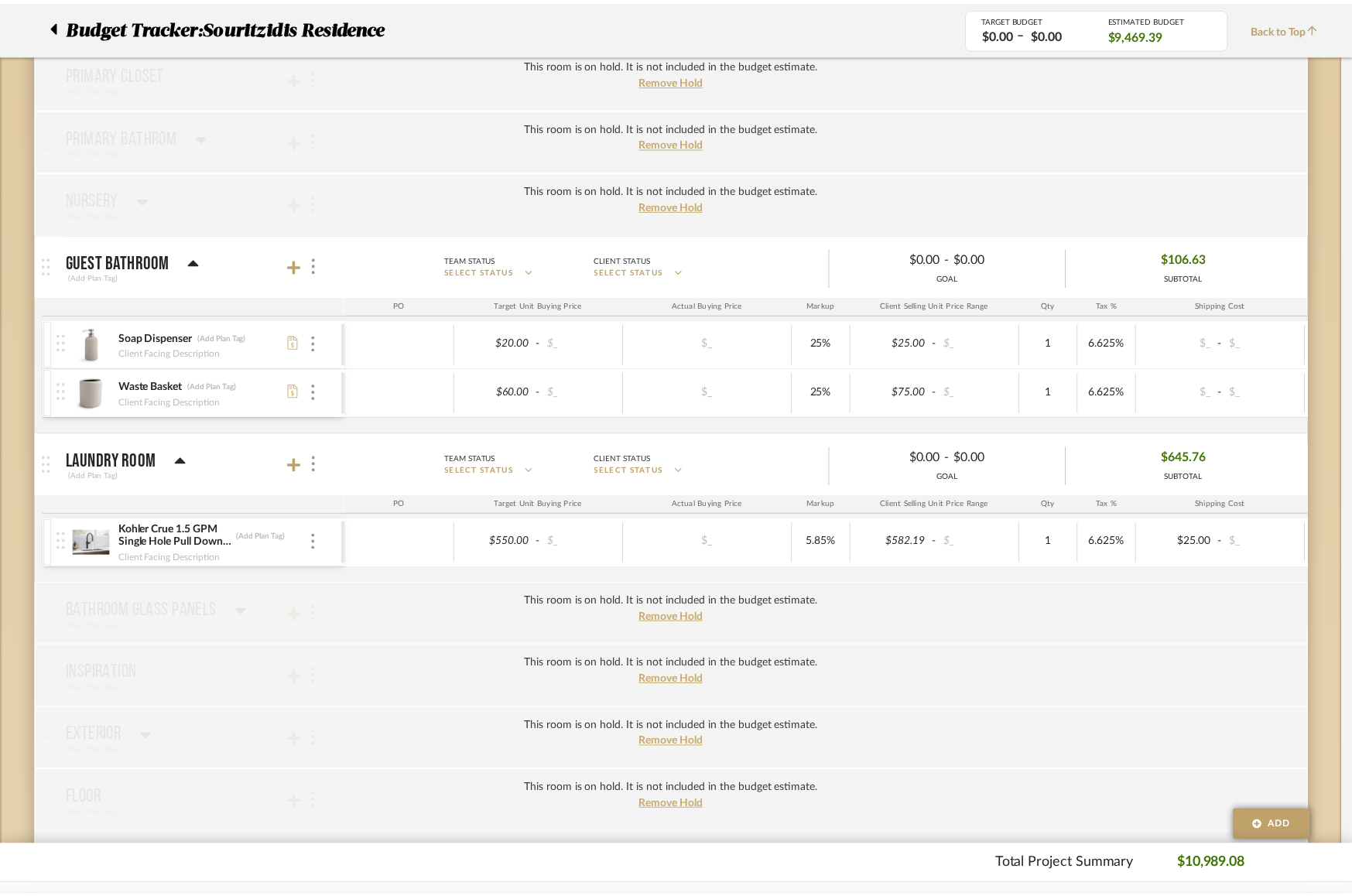 scroll, scrollTop: 732, scrollLeft: 0, axis: vertical 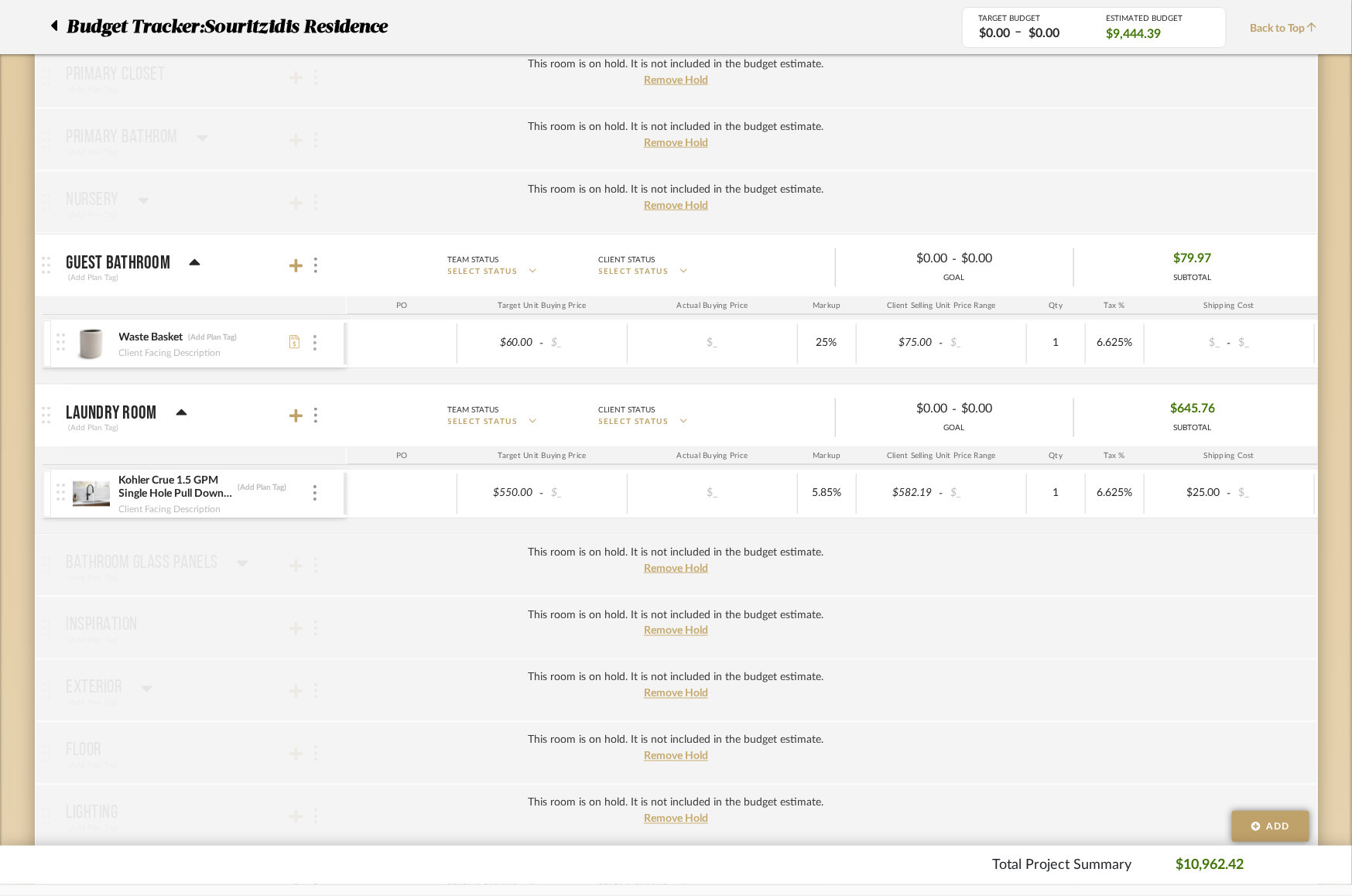 click at bounding box center [315, 343] 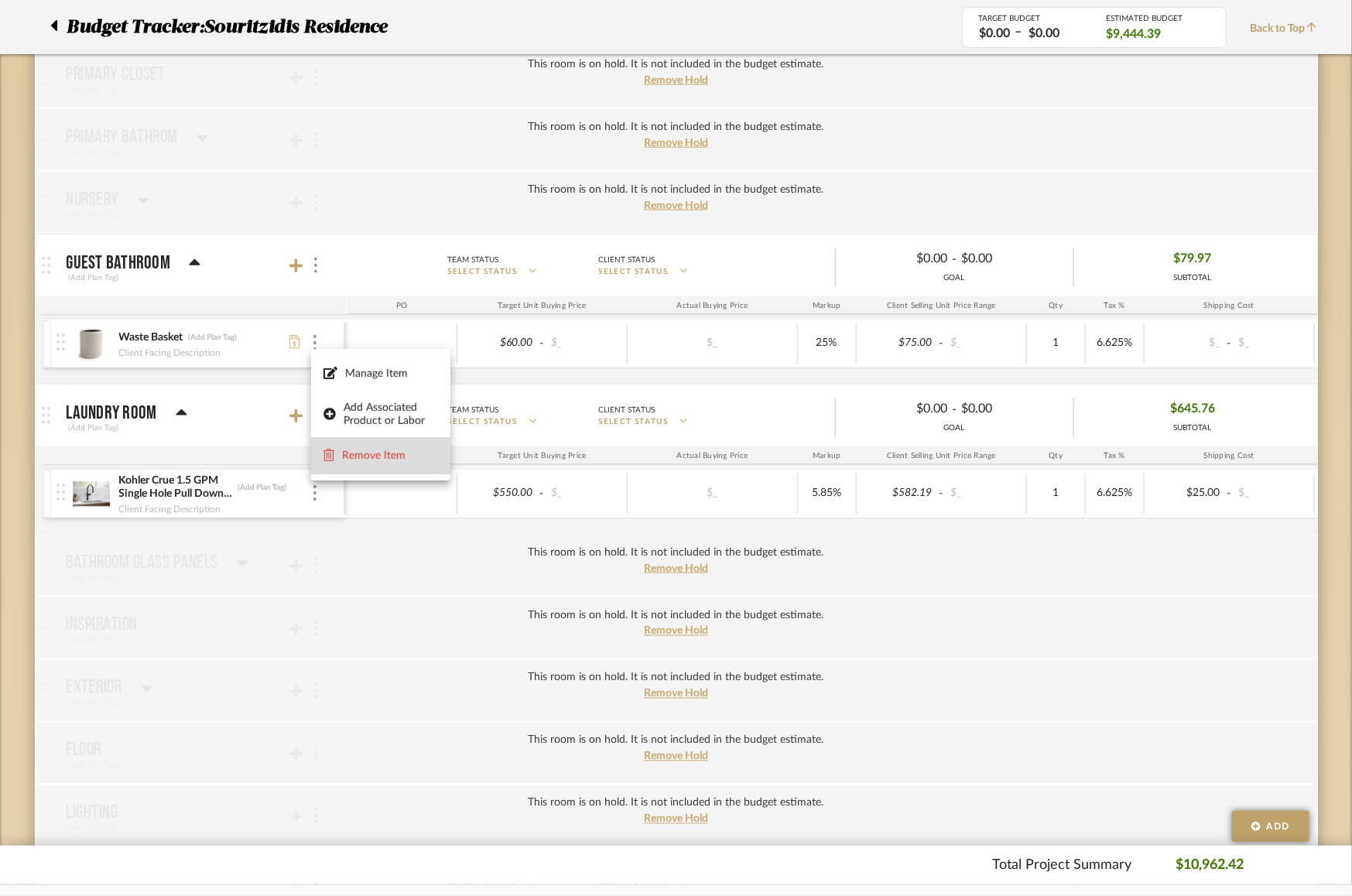 click on "Remove Item" at bounding box center (390, 455) 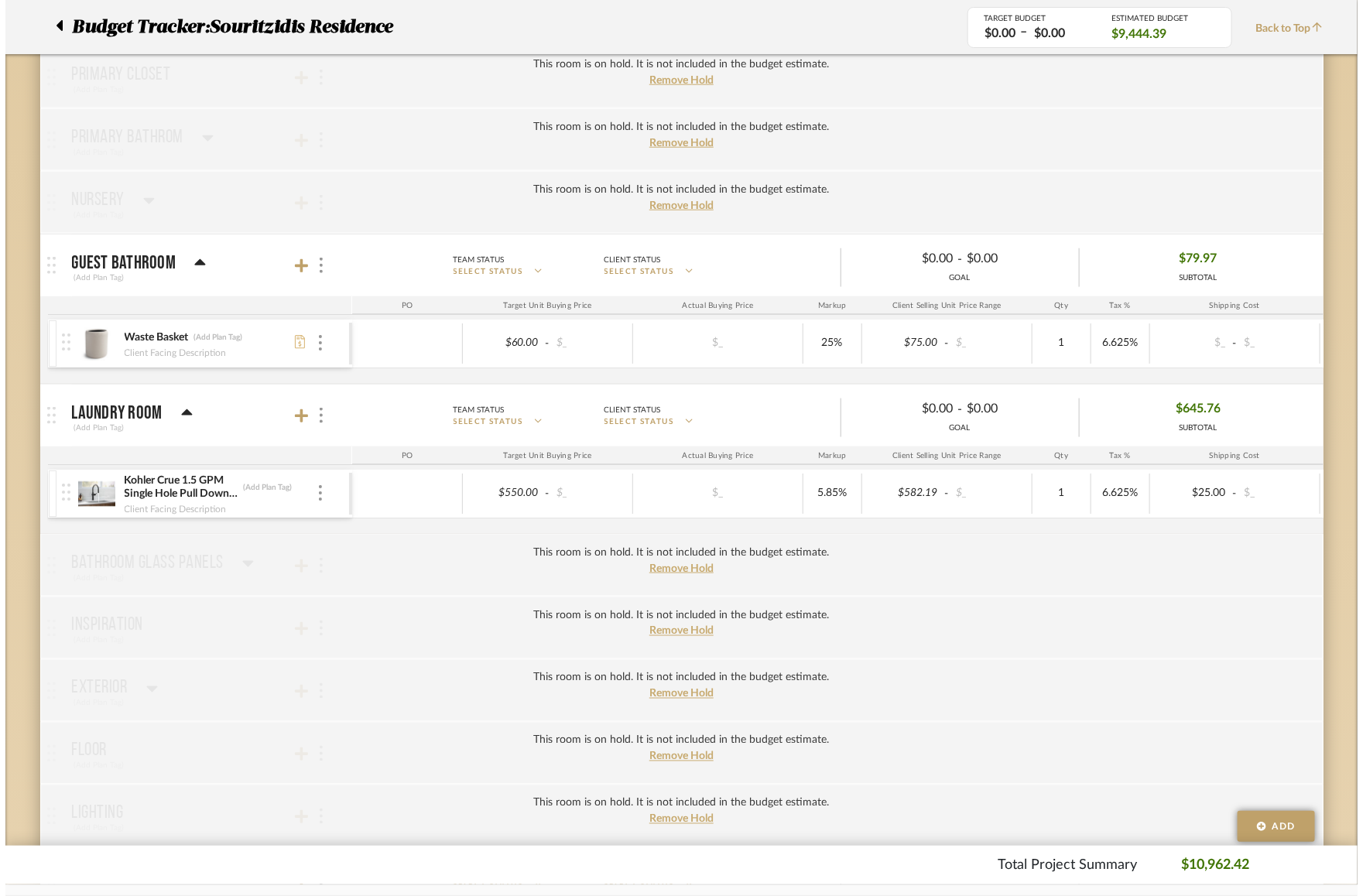 scroll, scrollTop: 0, scrollLeft: 0, axis: both 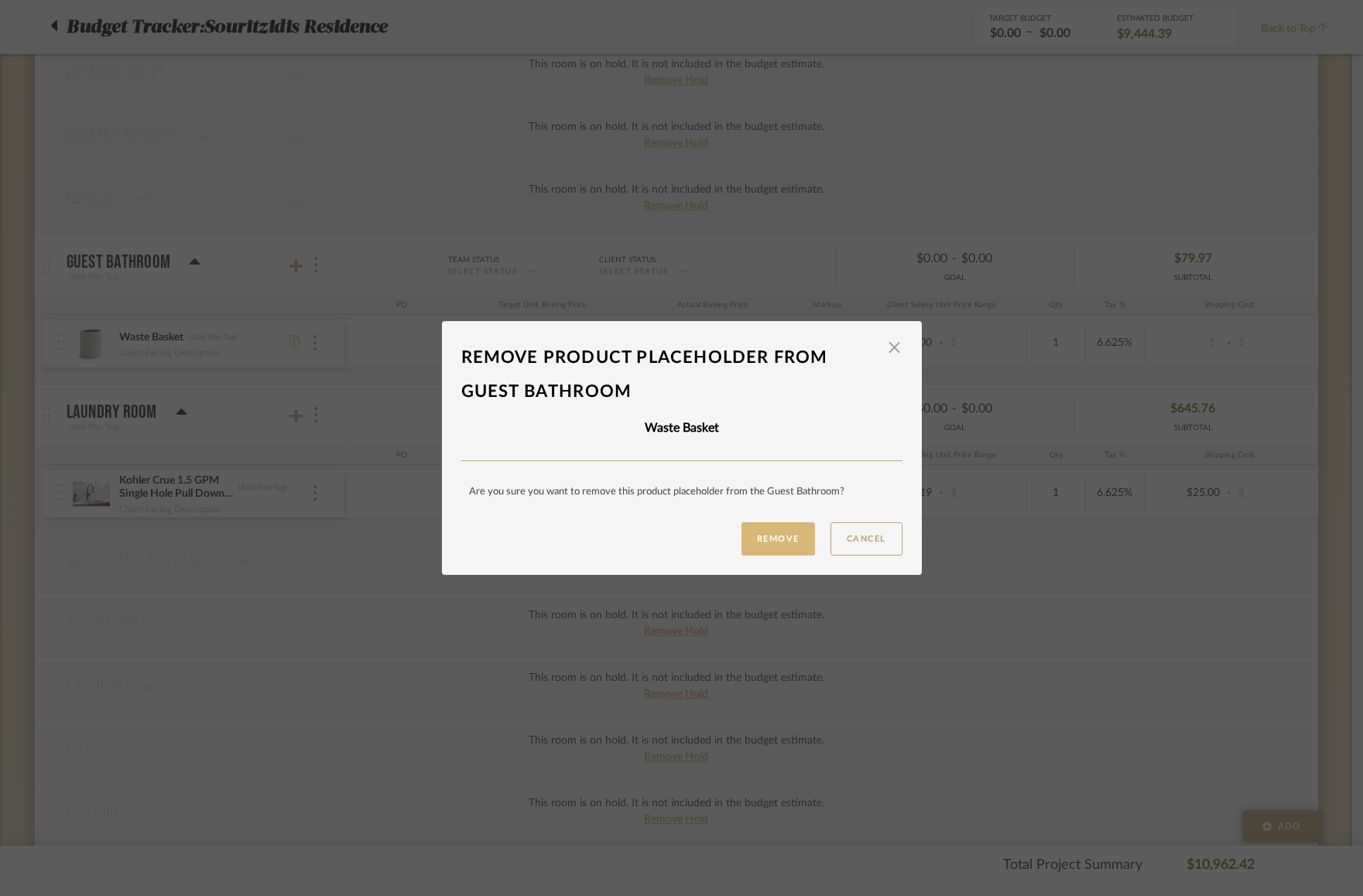 click on "Remove" at bounding box center (778, 539) 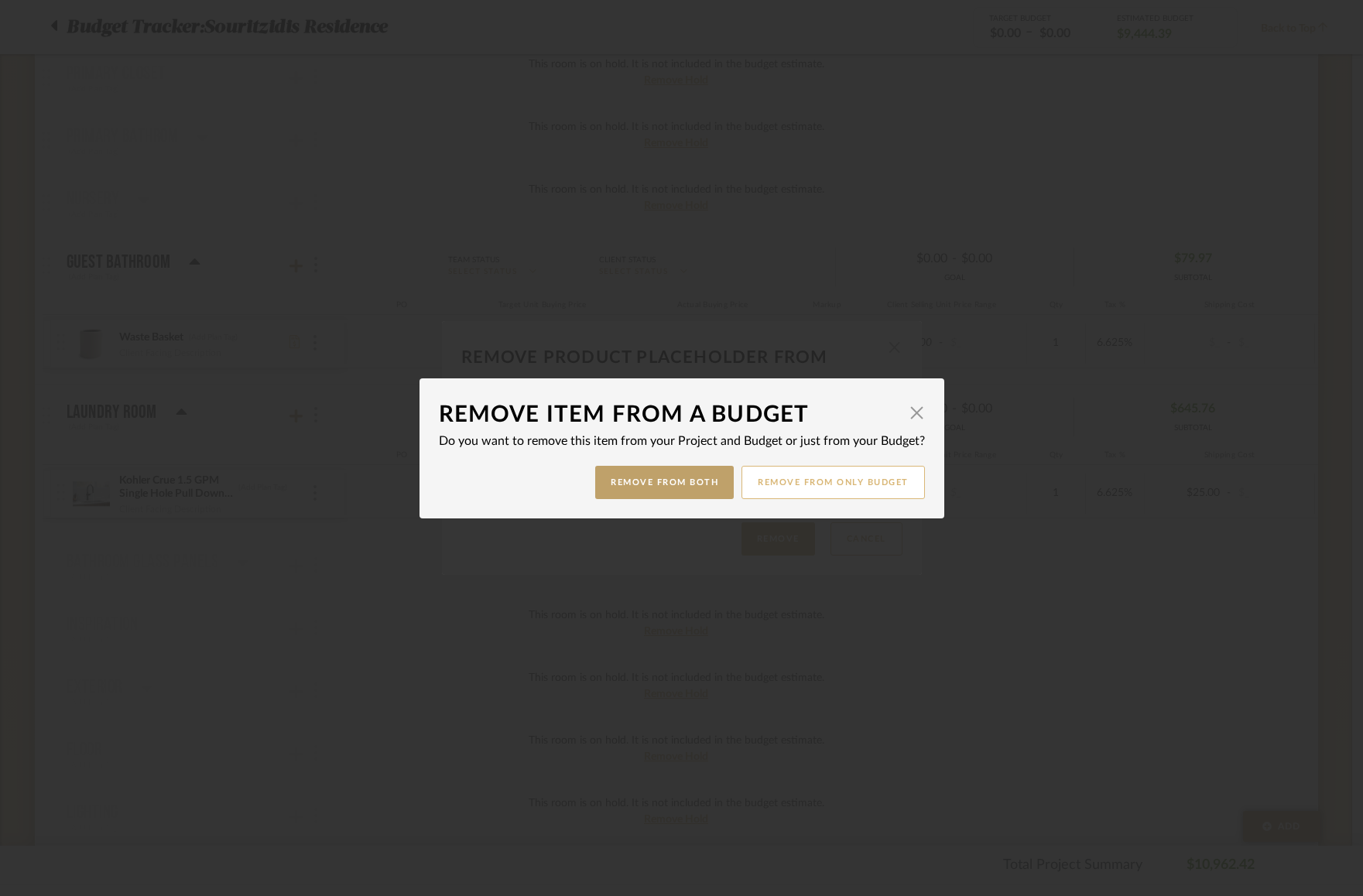 click on "Remove from only Budget" at bounding box center (833, 482) 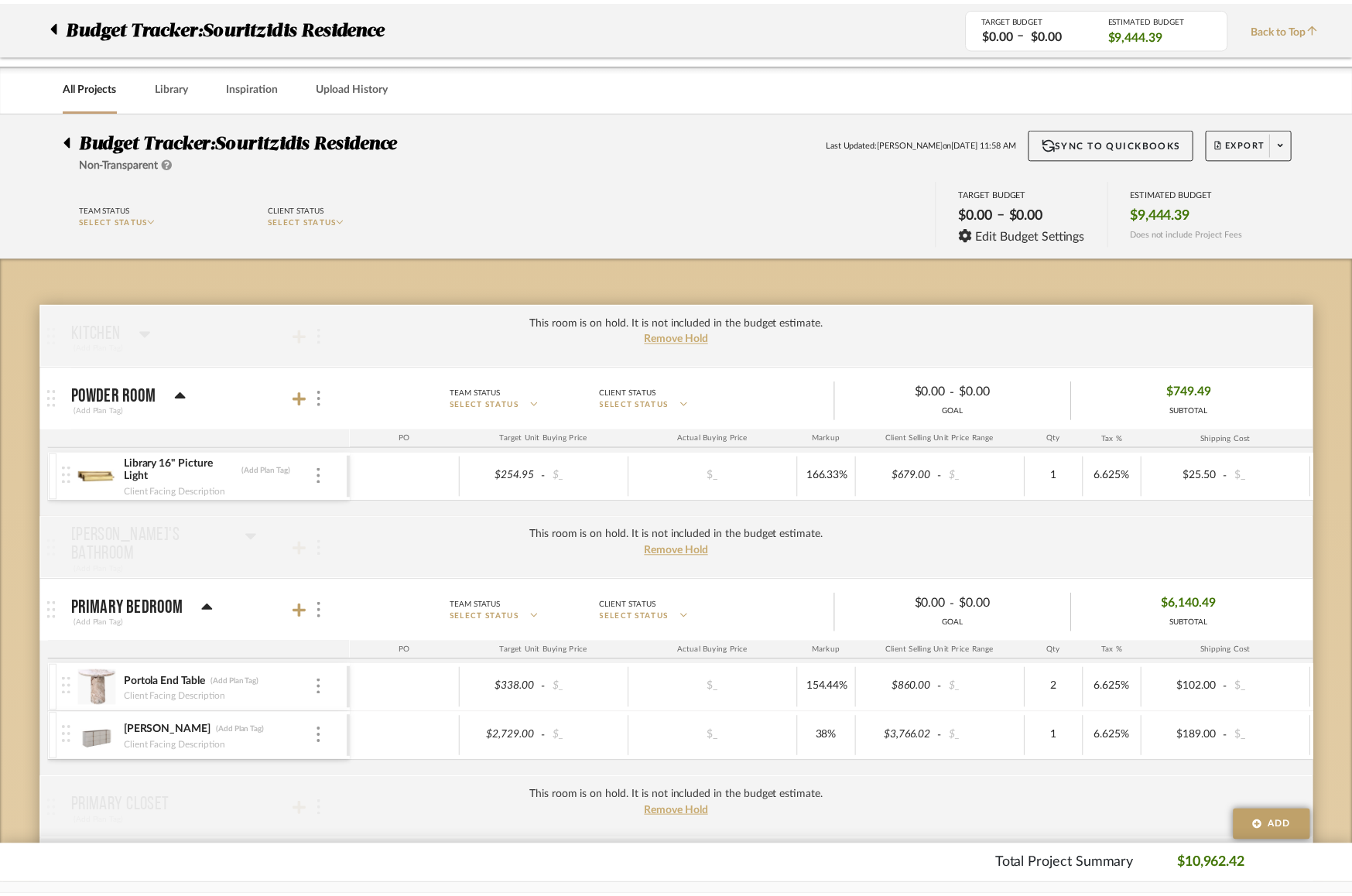 scroll, scrollTop: 732, scrollLeft: 0, axis: vertical 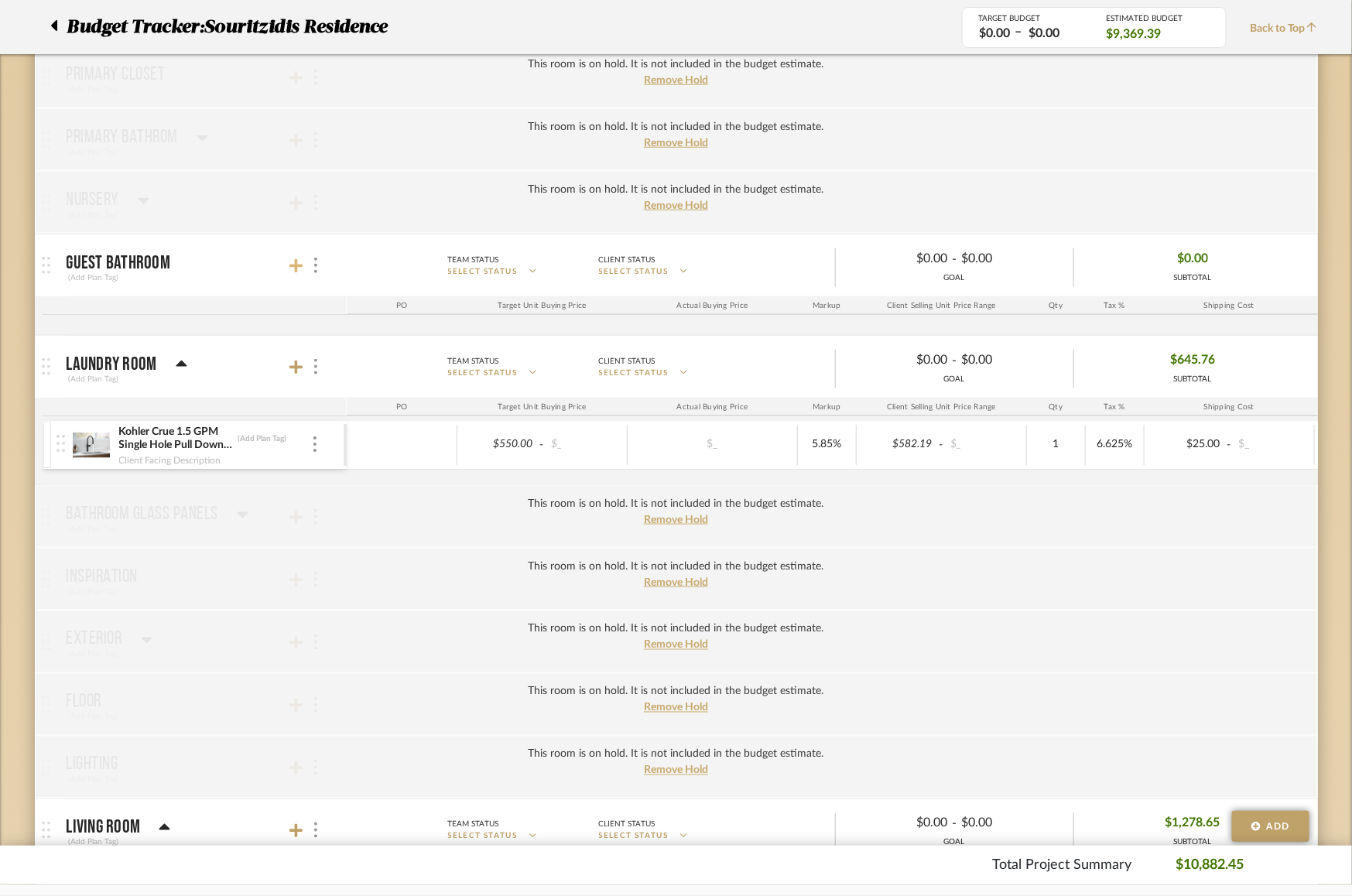 click 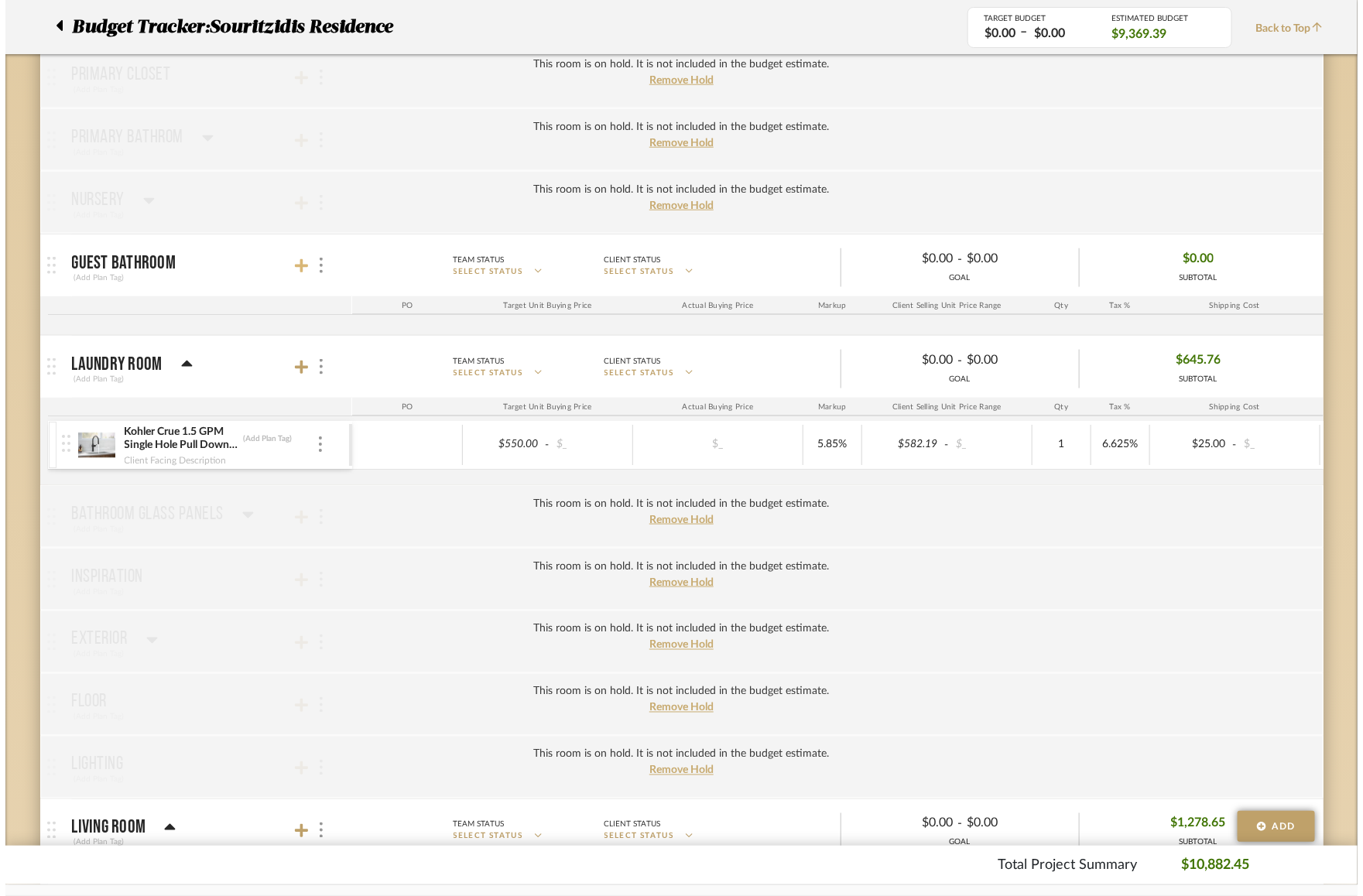 scroll, scrollTop: 0, scrollLeft: 0, axis: both 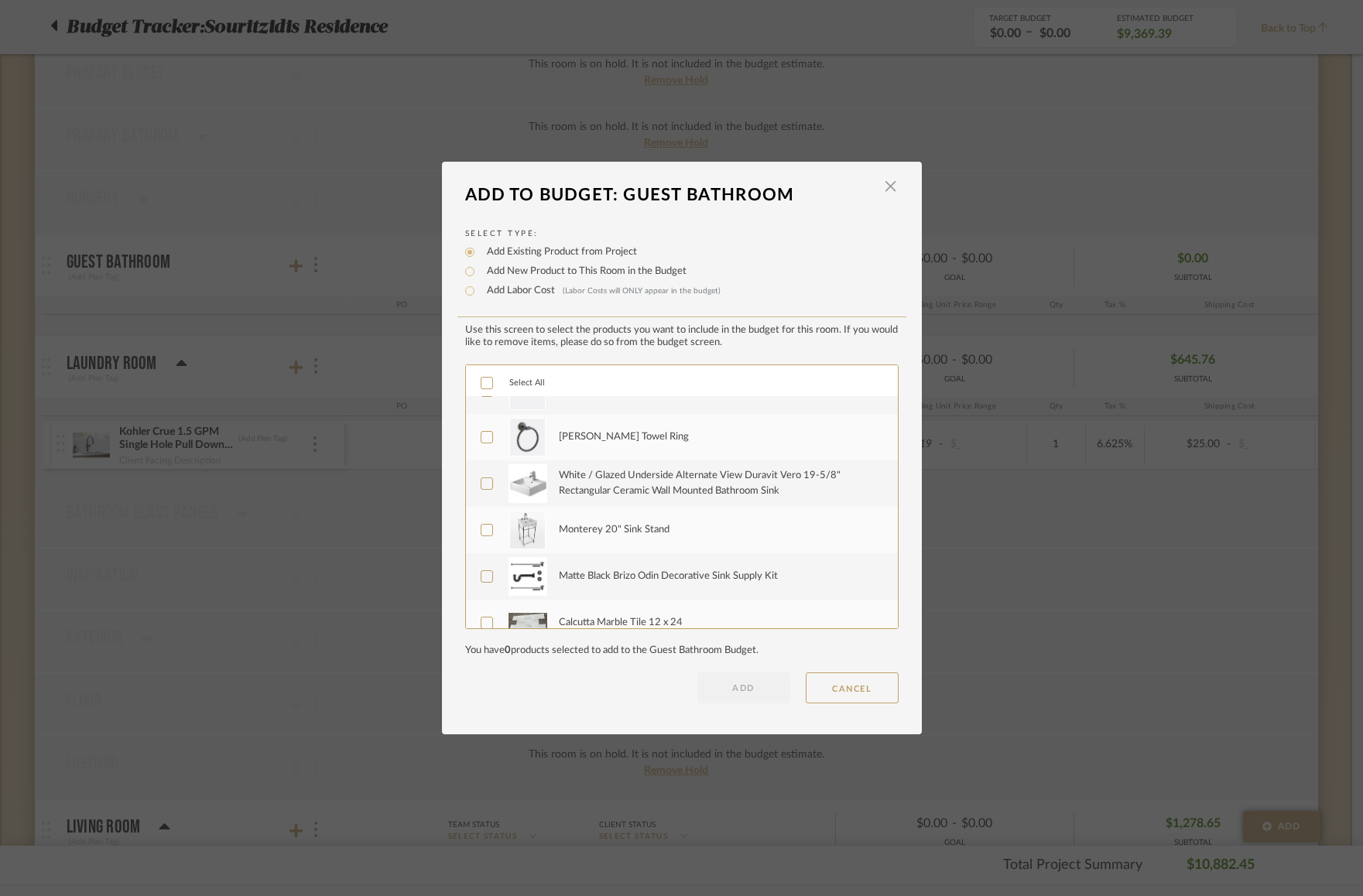 click 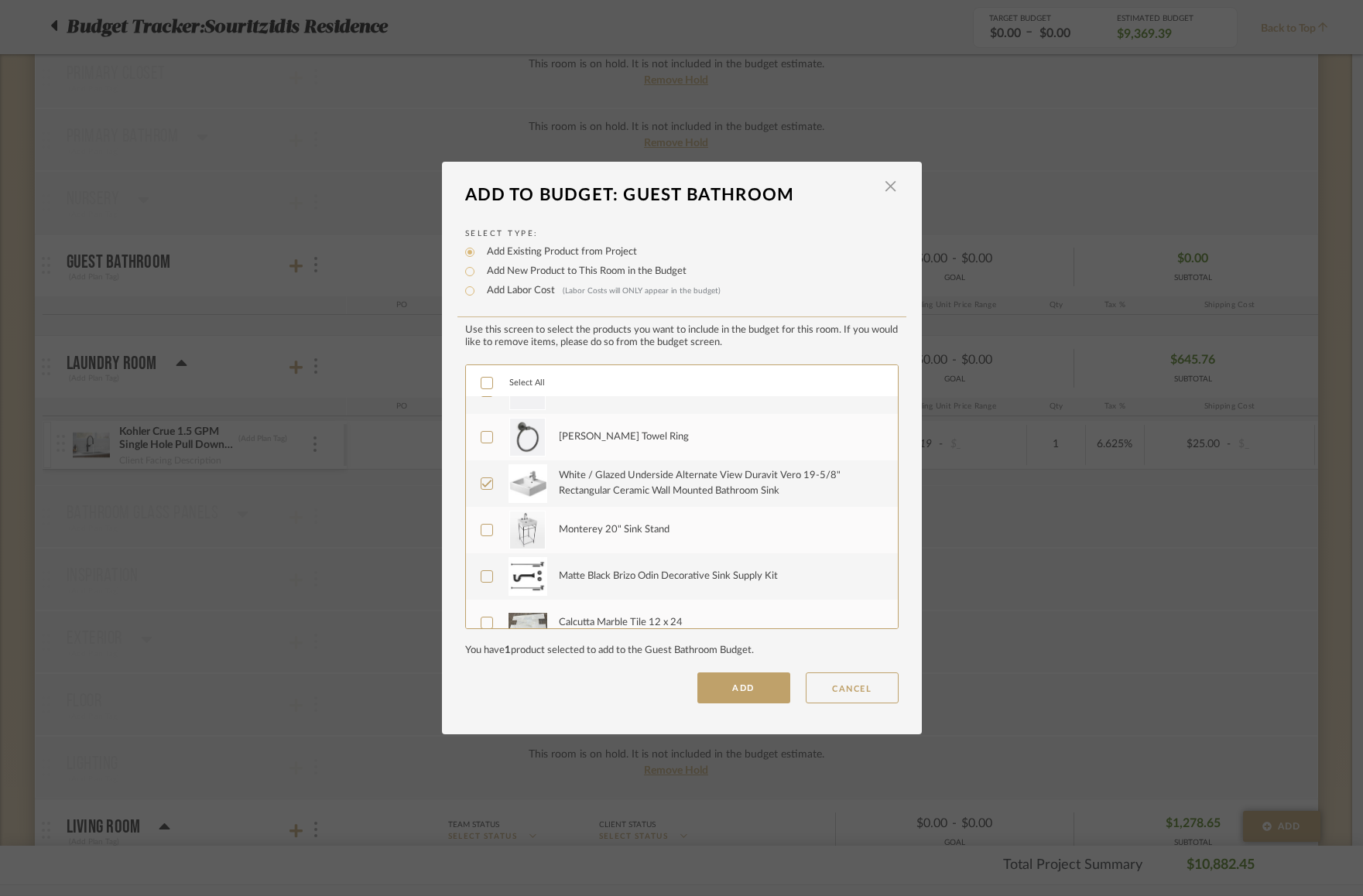 click 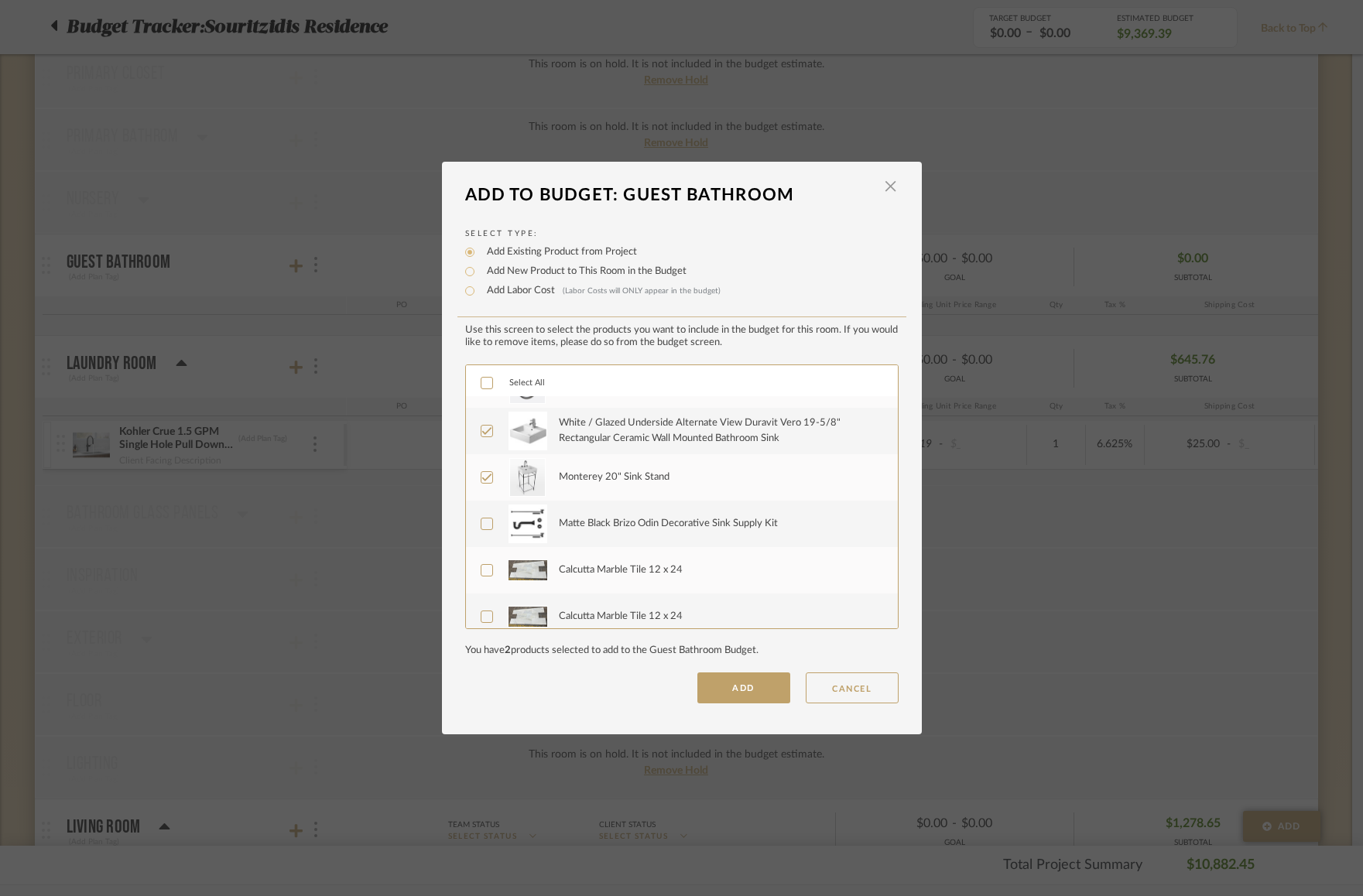scroll, scrollTop: 186, scrollLeft: 0, axis: vertical 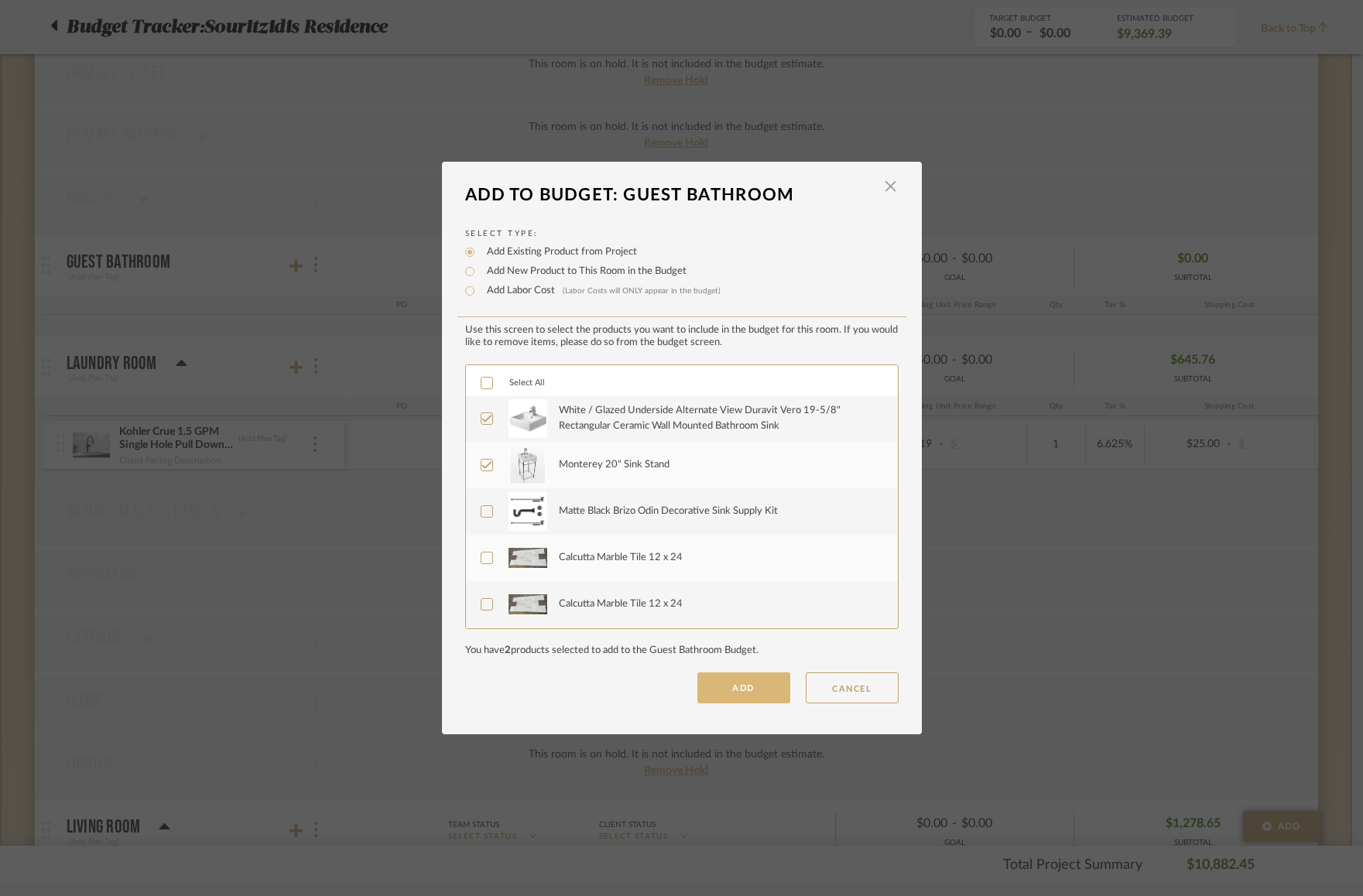 click on "ADD" at bounding box center (744, 688) 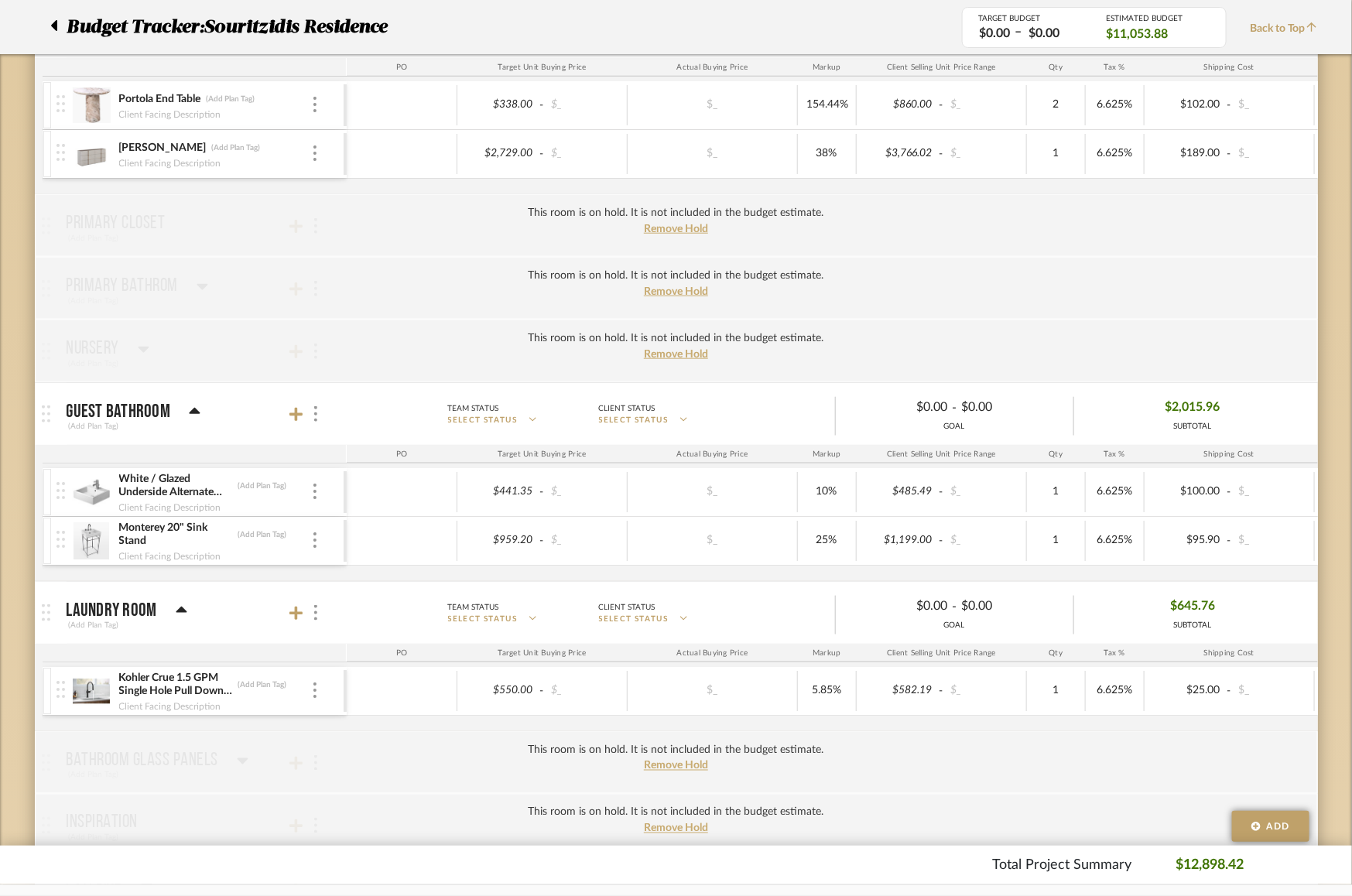 scroll, scrollTop: 576, scrollLeft: 0, axis: vertical 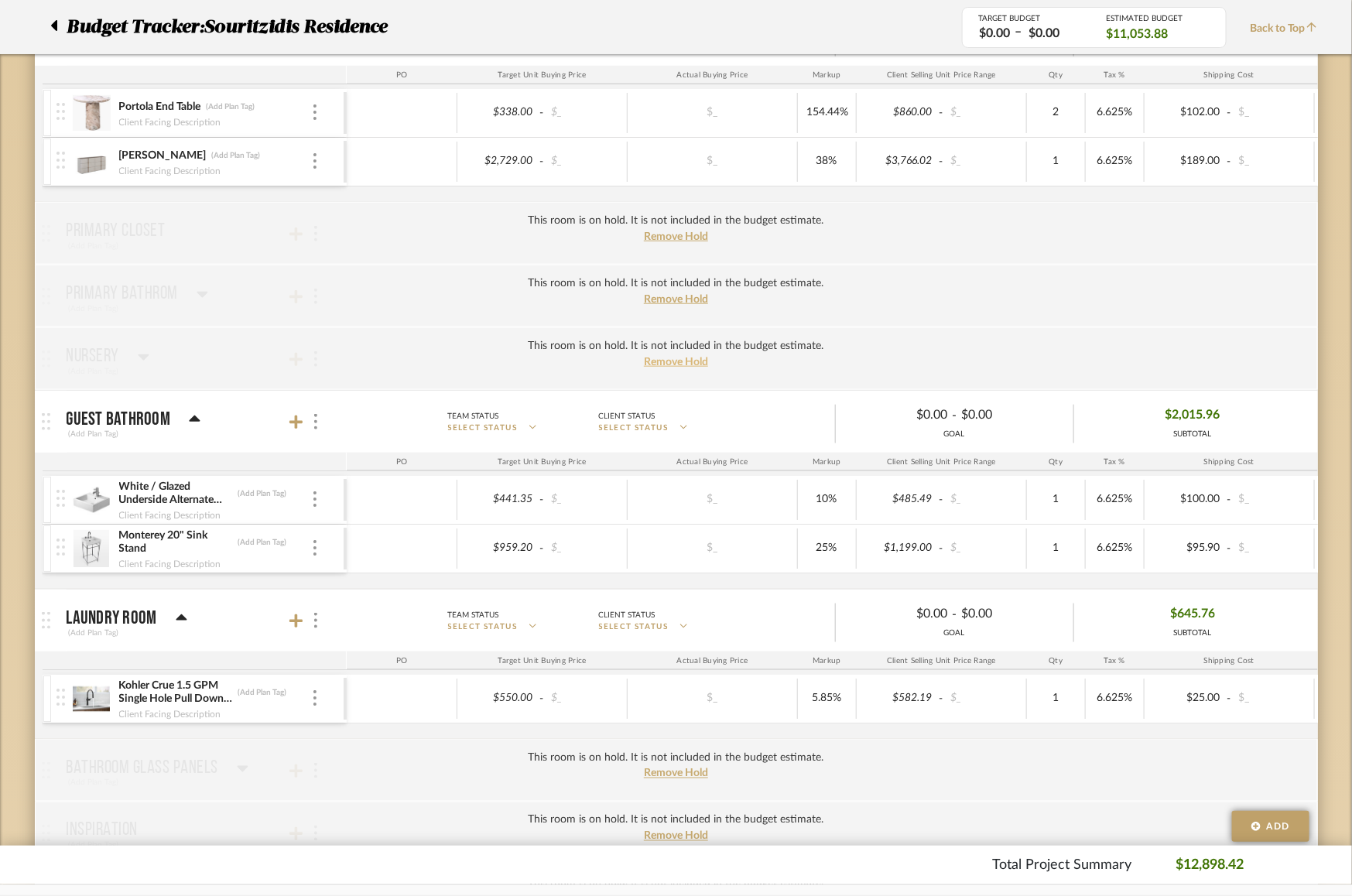 click on "Remove Hold" at bounding box center (676, 362) 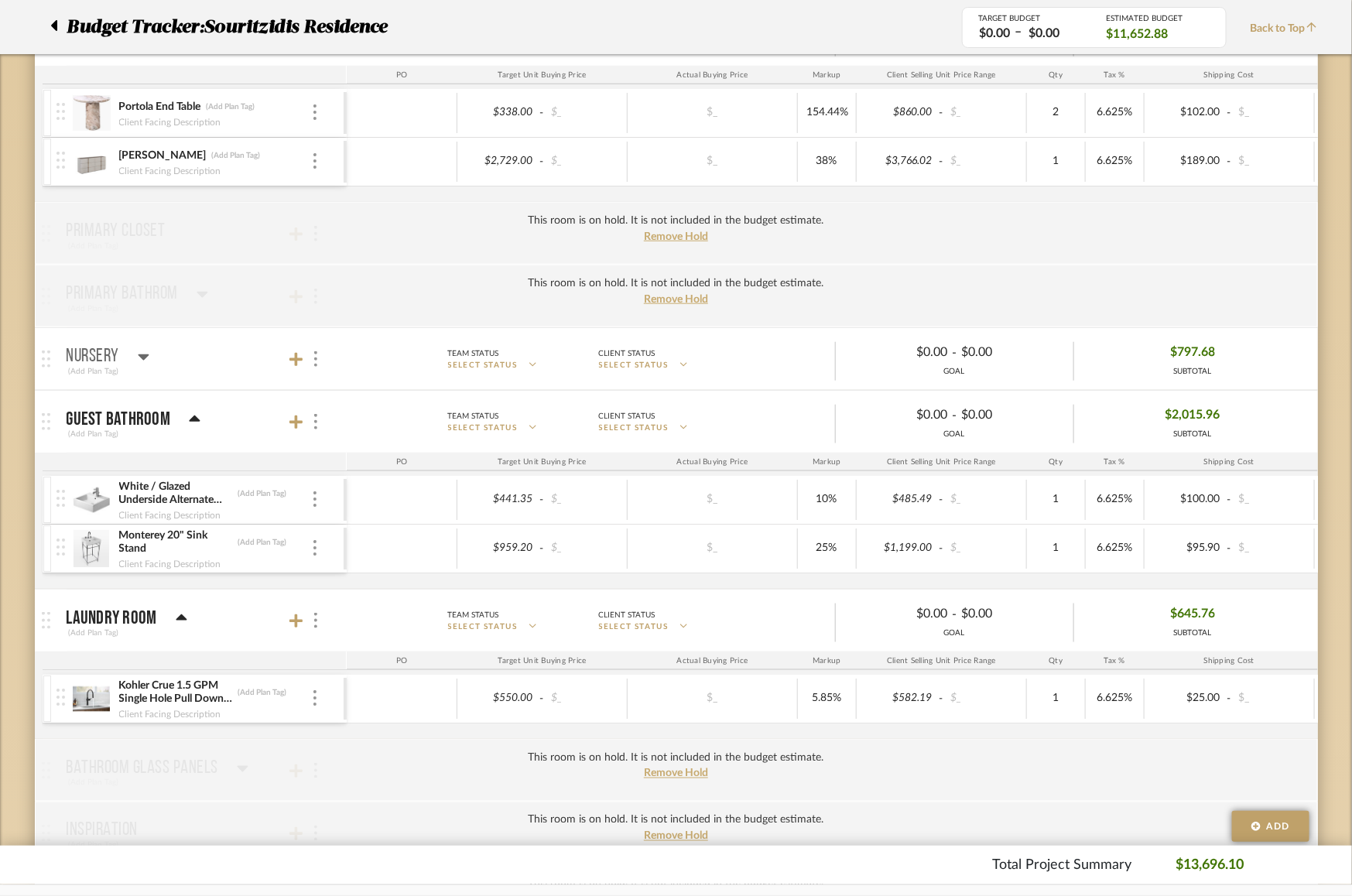 click on "Nursery   (Add Plan Tag)" at bounding box center (203, 359) 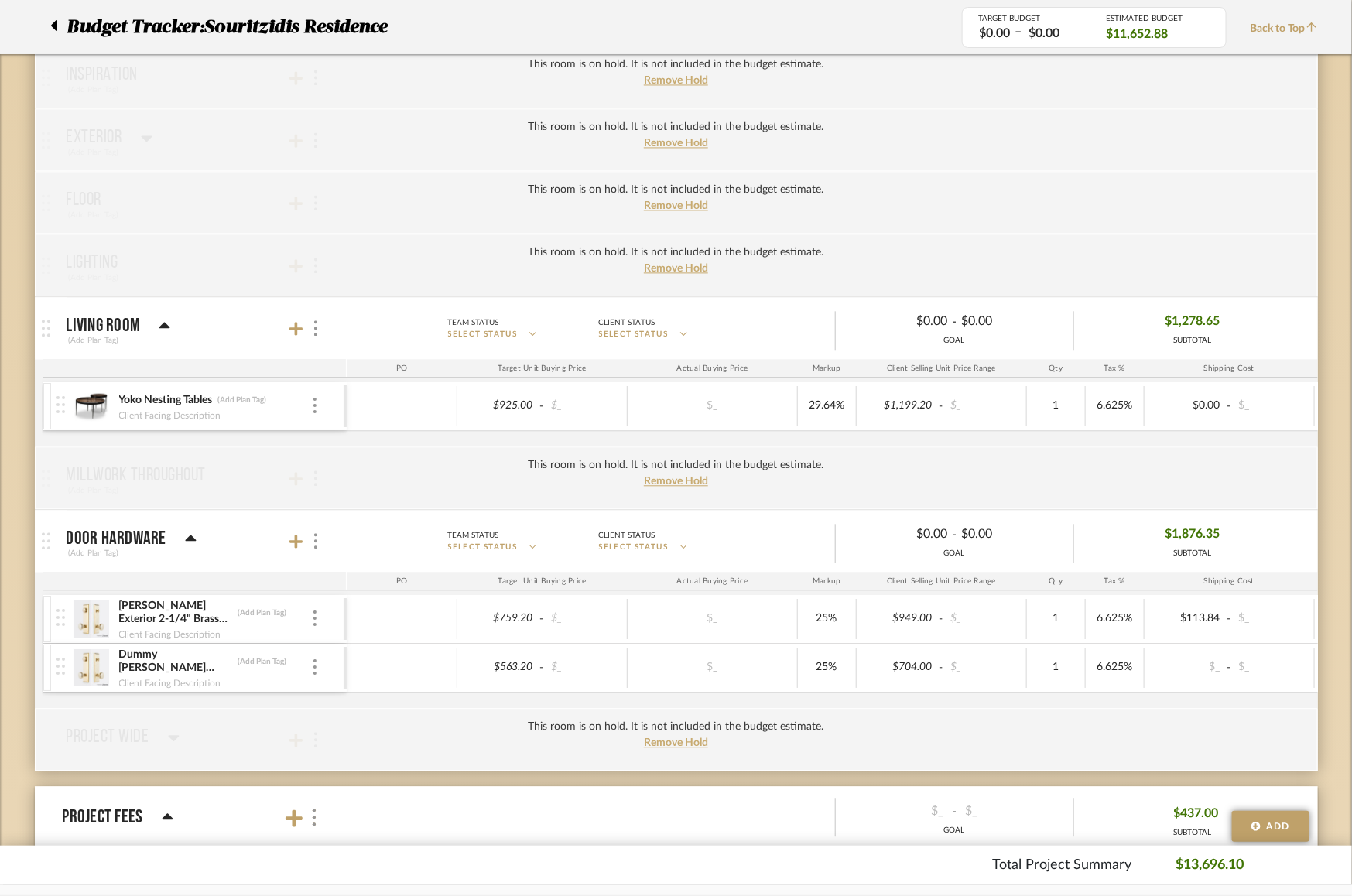 scroll, scrollTop: 1442, scrollLeft: 0, axis: vertical 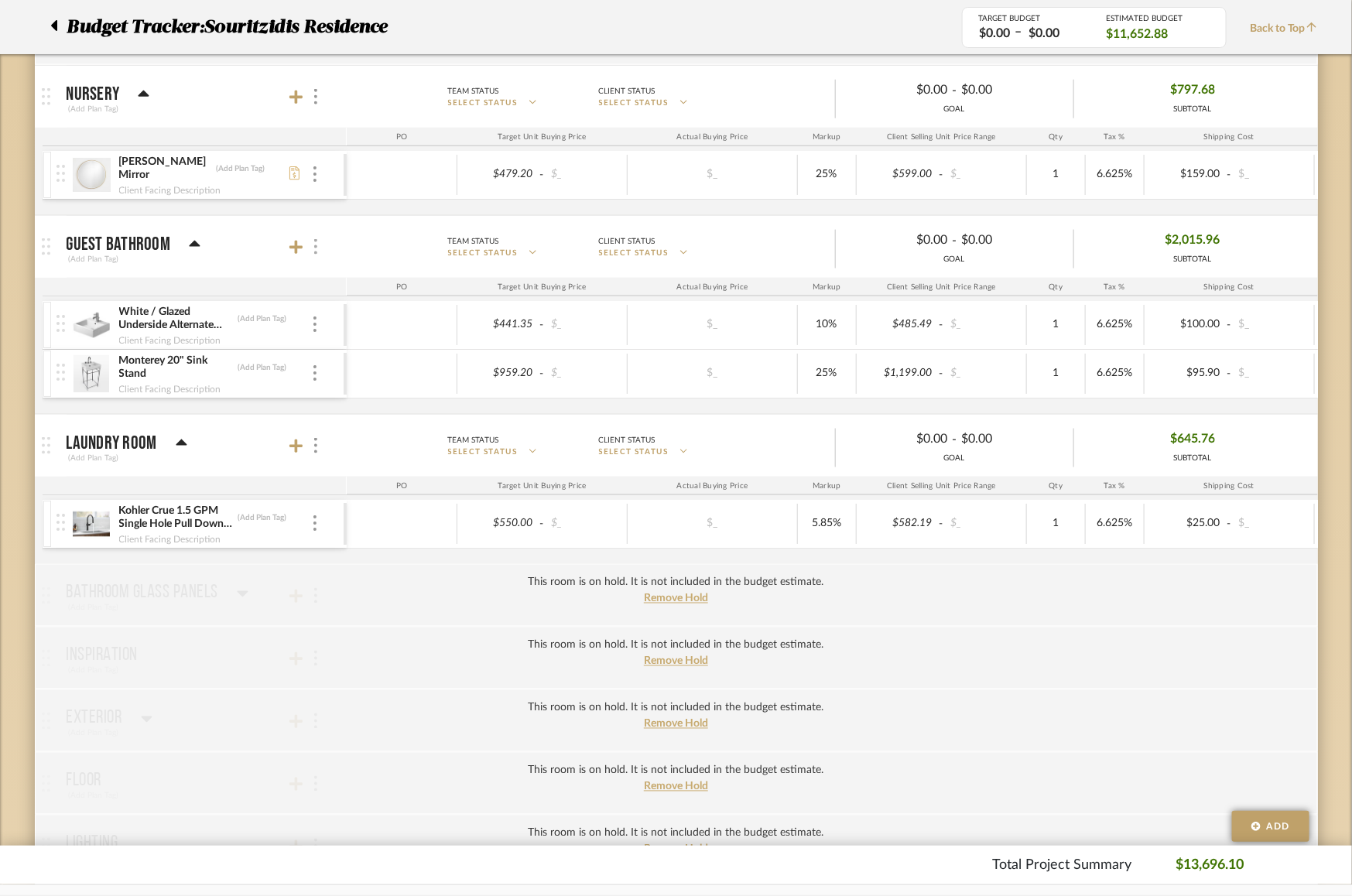 click 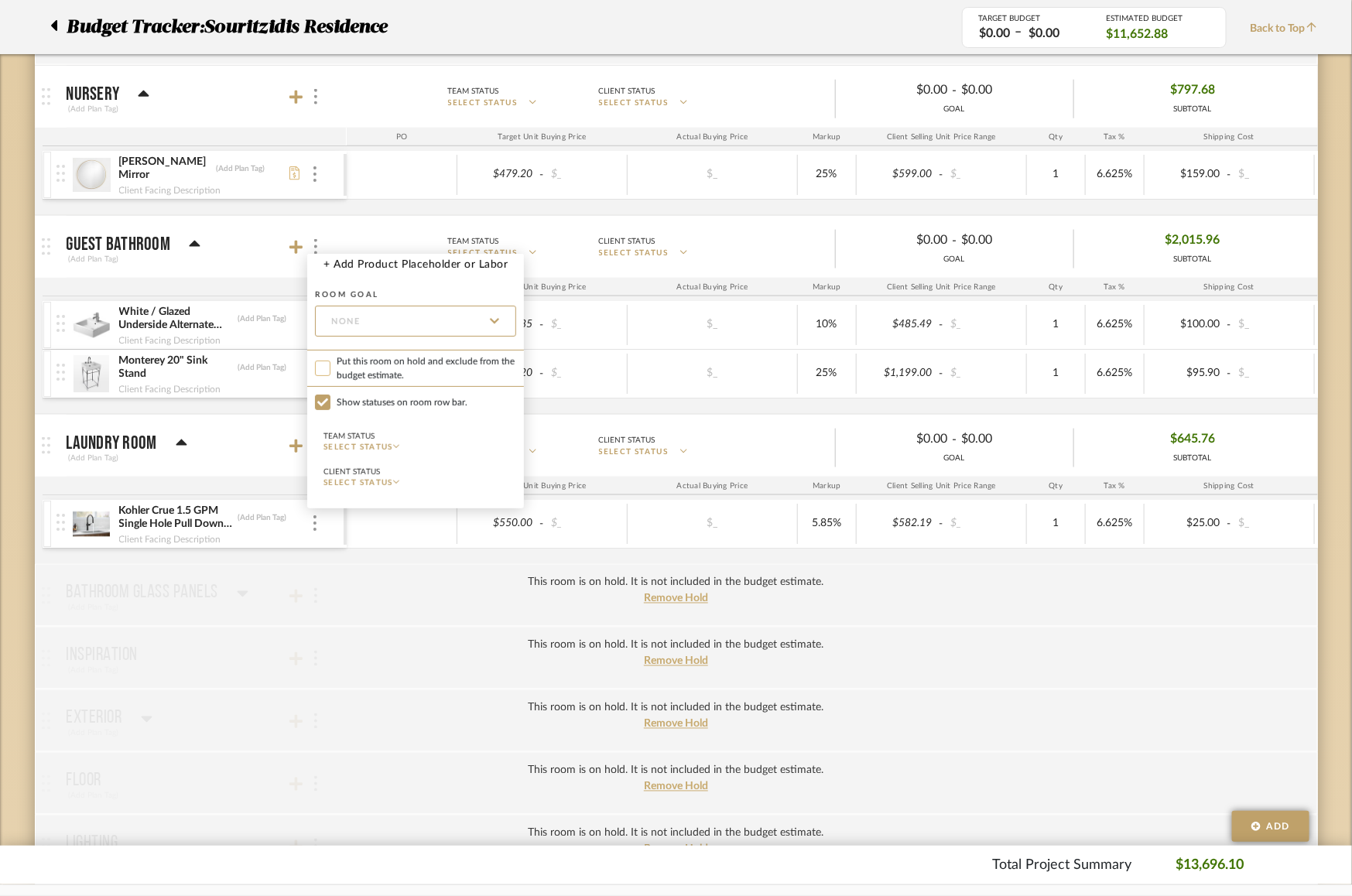 click on "Put this room on hold and exclude from the budget estimate." at bounding box center [323, 368] 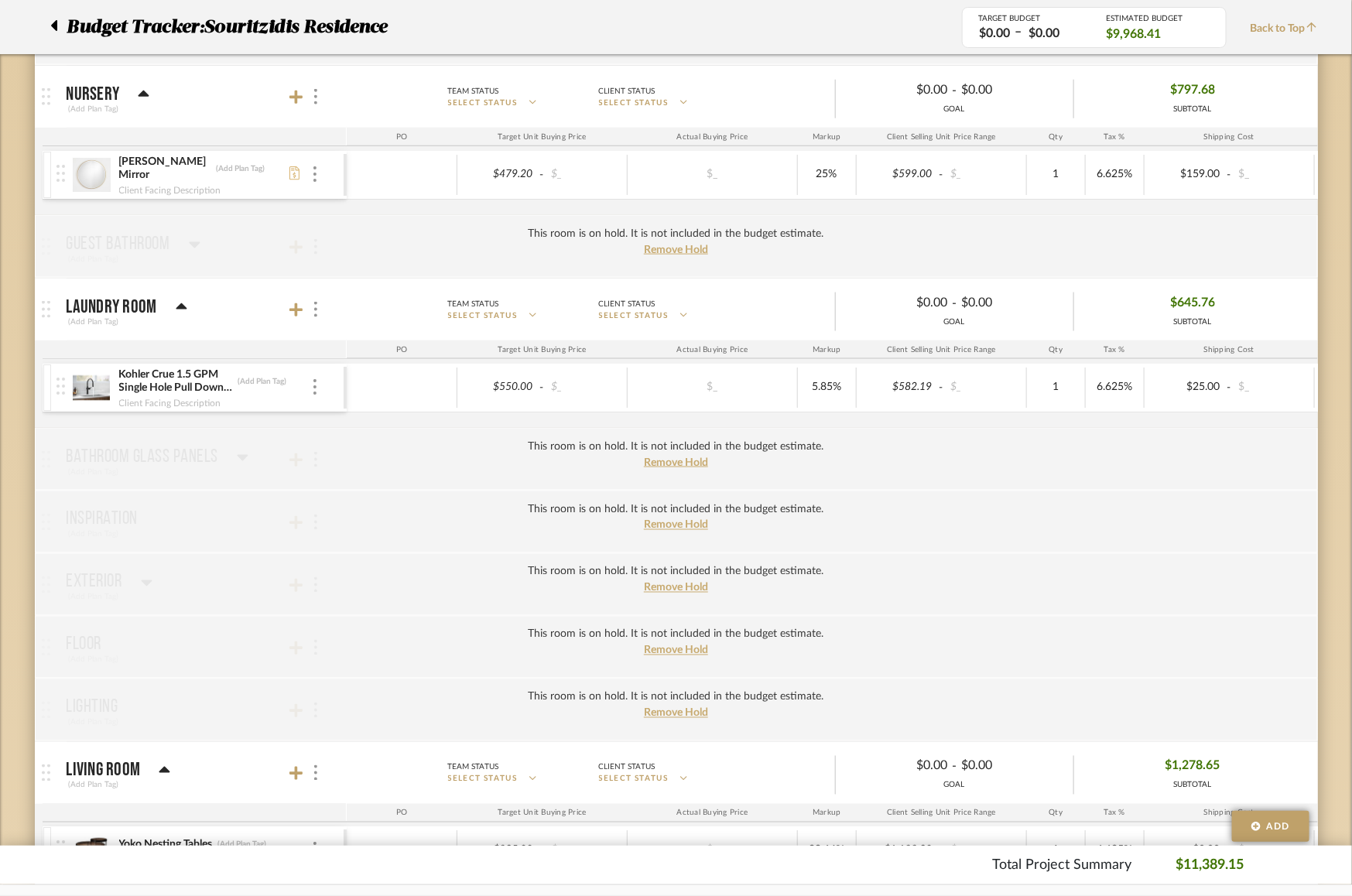 scroll, scrollTop: 775, scrollLeft: 0, axis: vertical 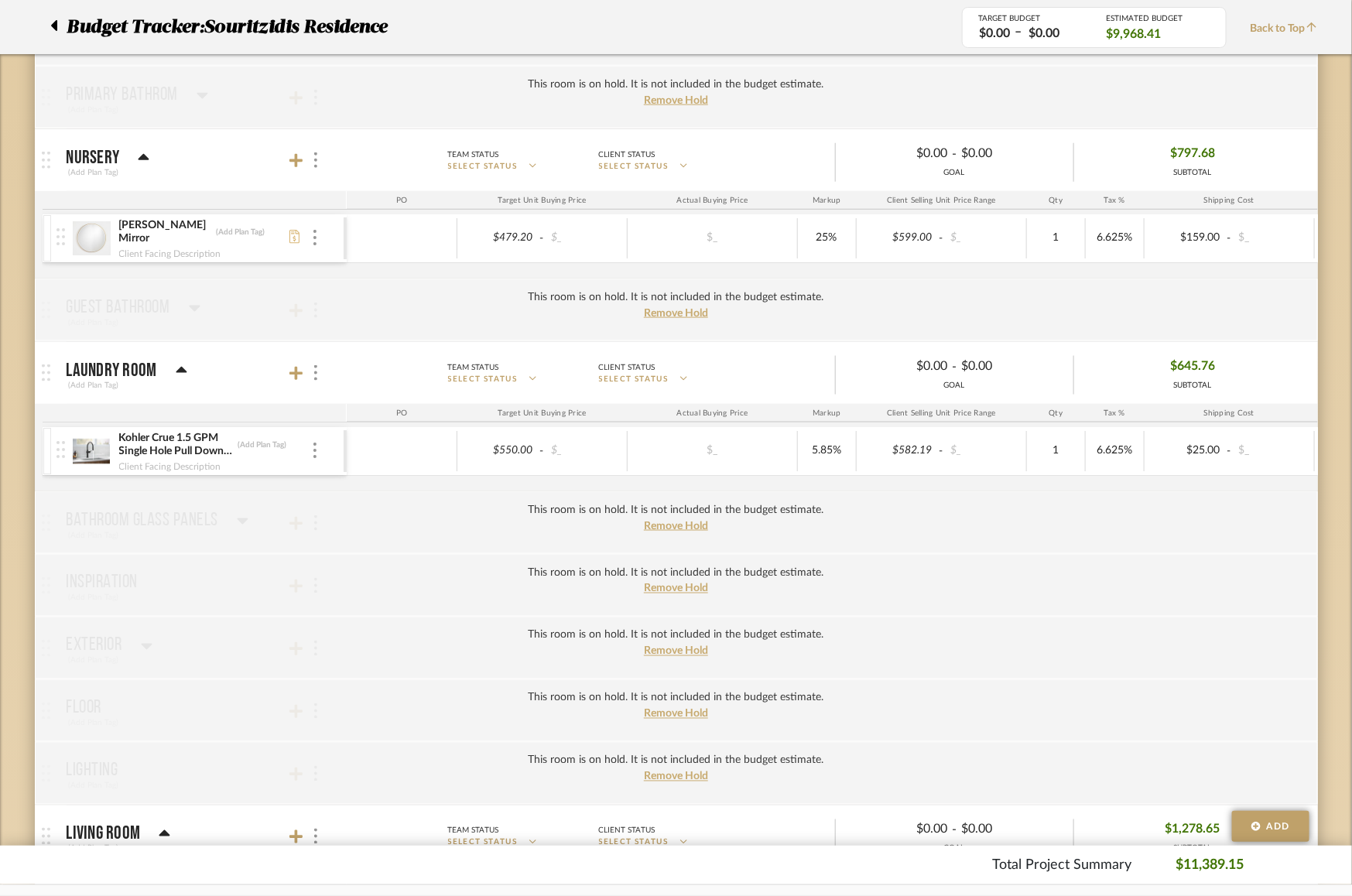 click on "Nursery   (Add Plan Tag)" at bounding box center [203, 160] 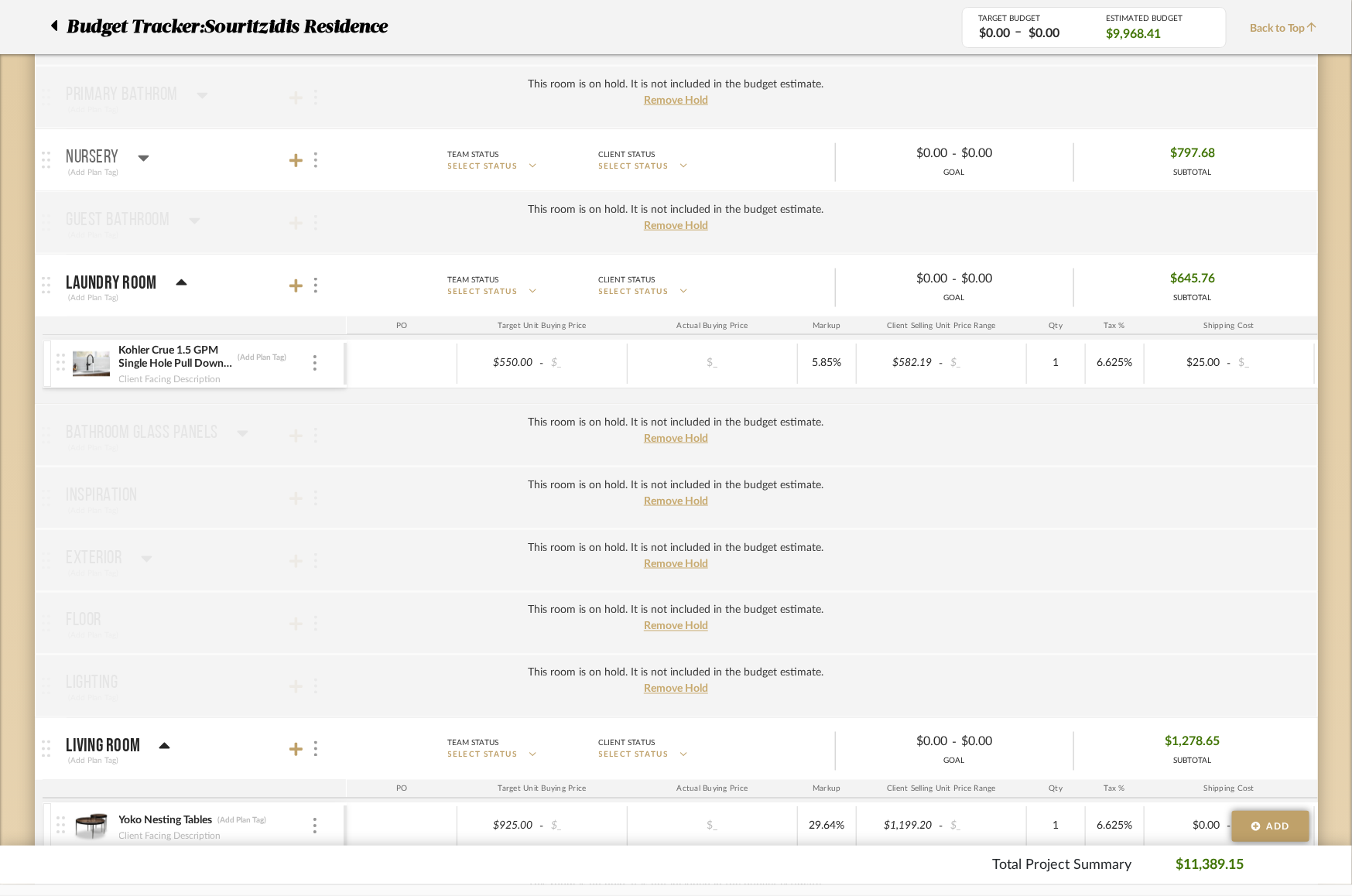 click 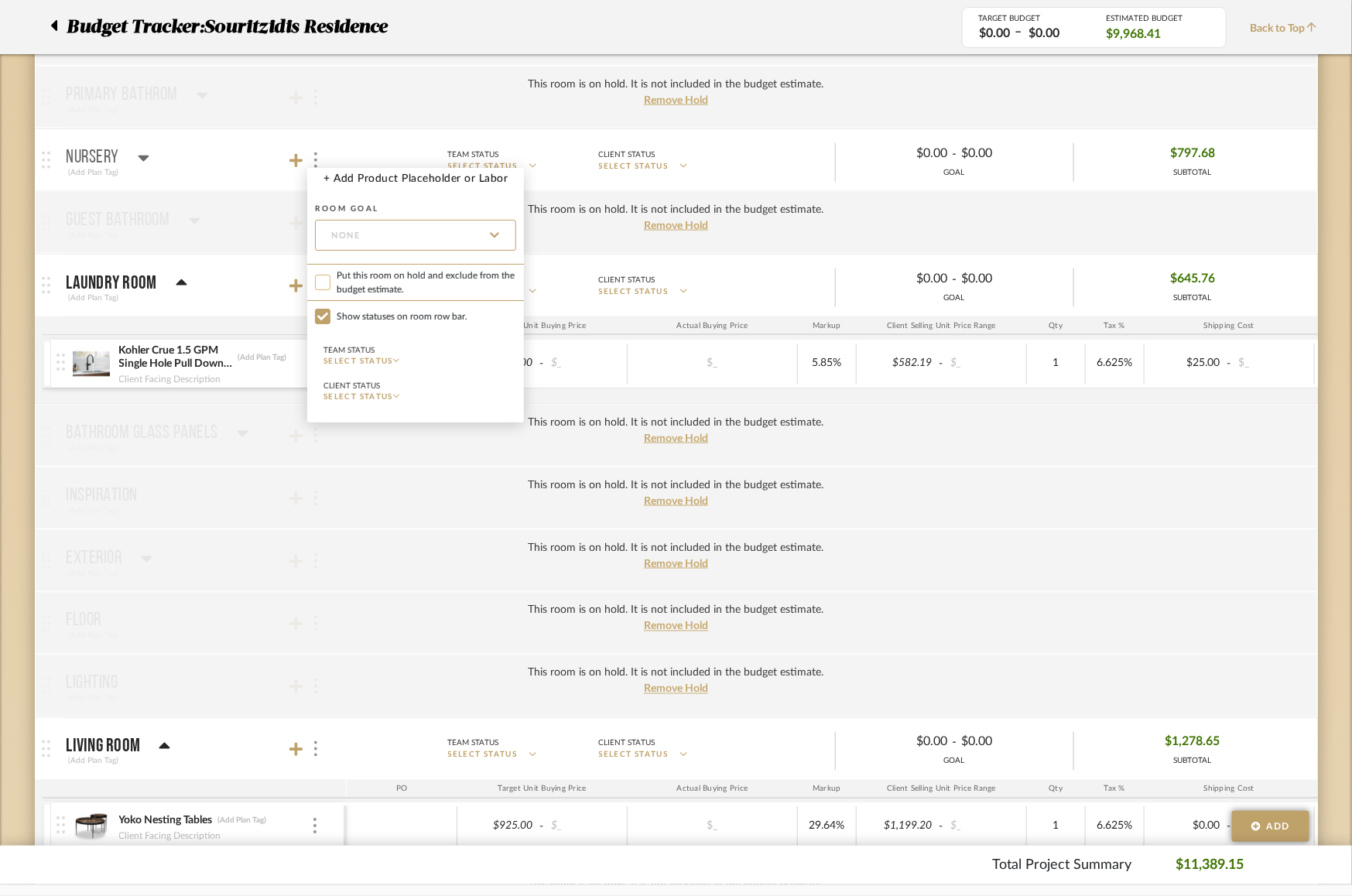 click on "Put this room on hold and exclude from the budget estimate." at bounding box center (323, 282) 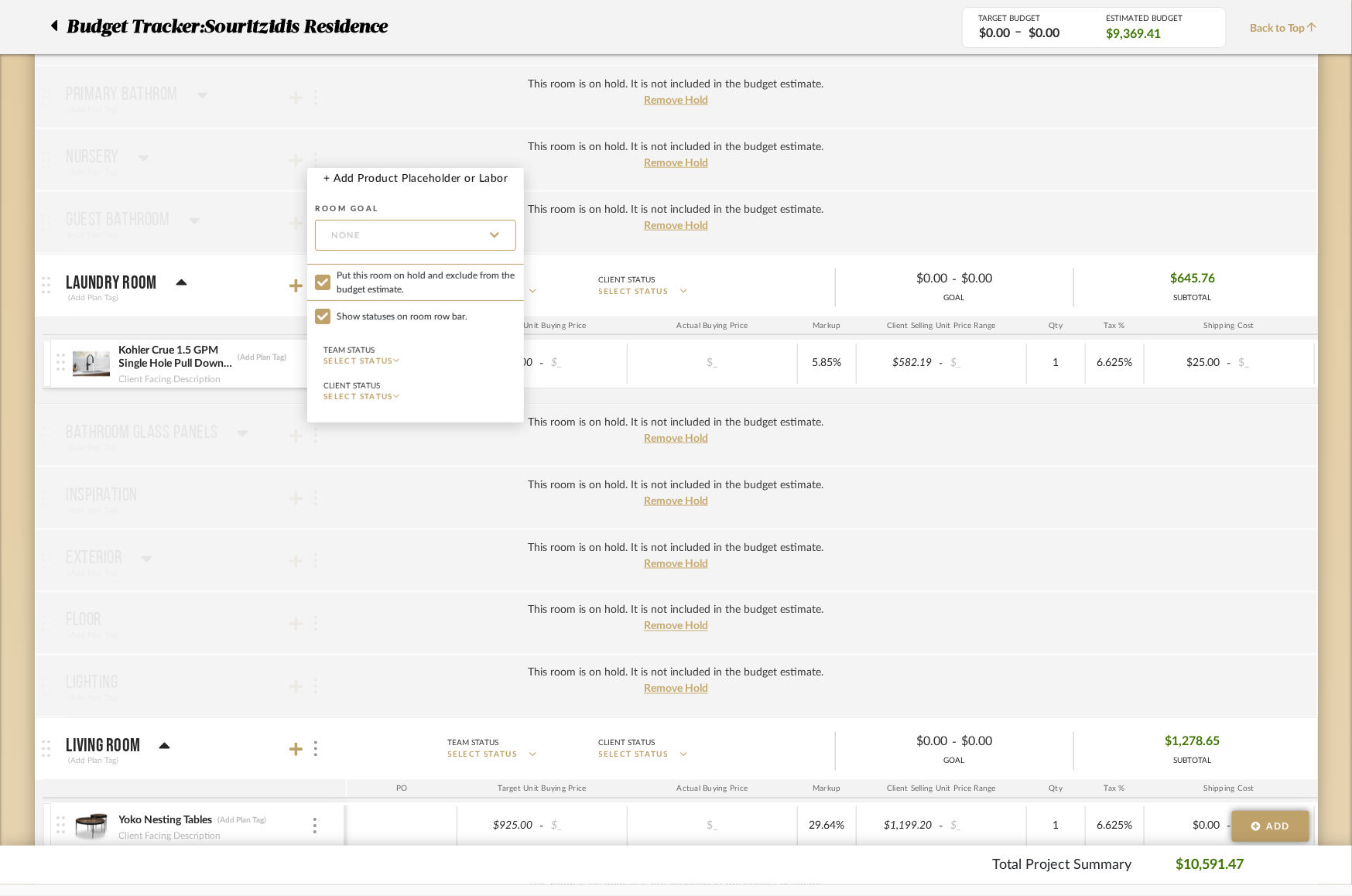 click at bounding box center (676, 448) 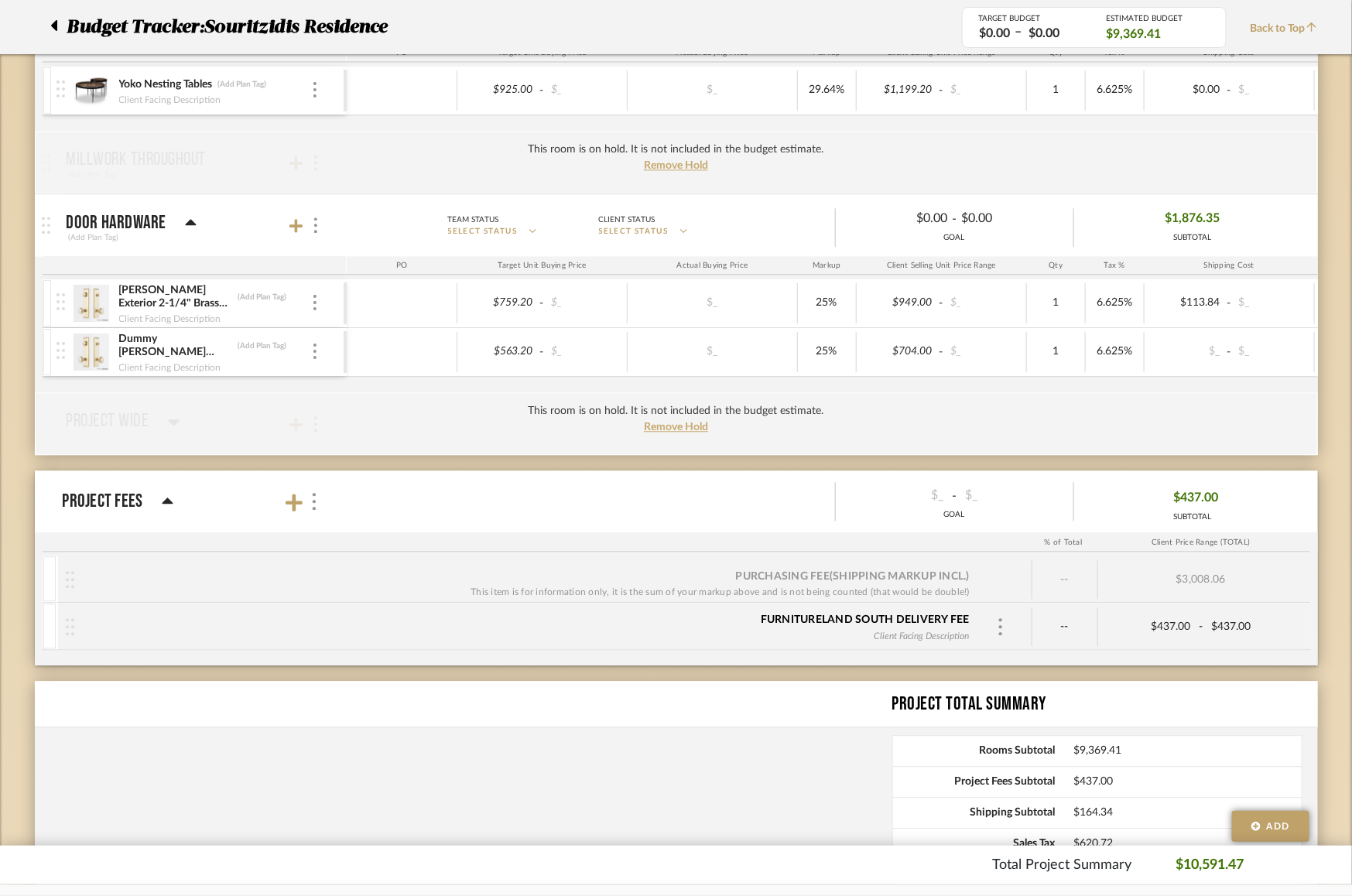 scroll, scrollTop: 1618, scrollLeft: 0, axis: vertical 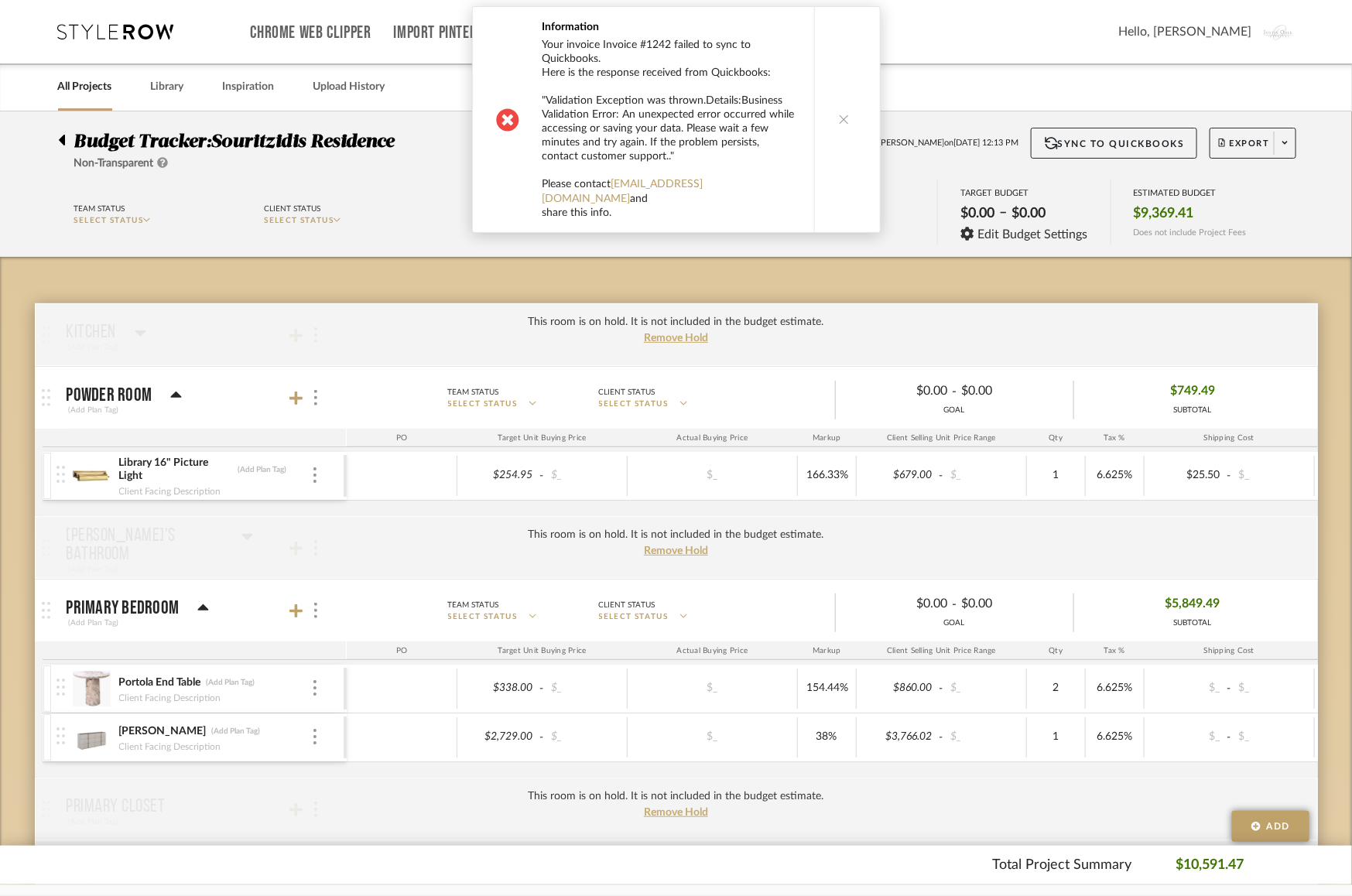 click at bounding box center [844, 119] 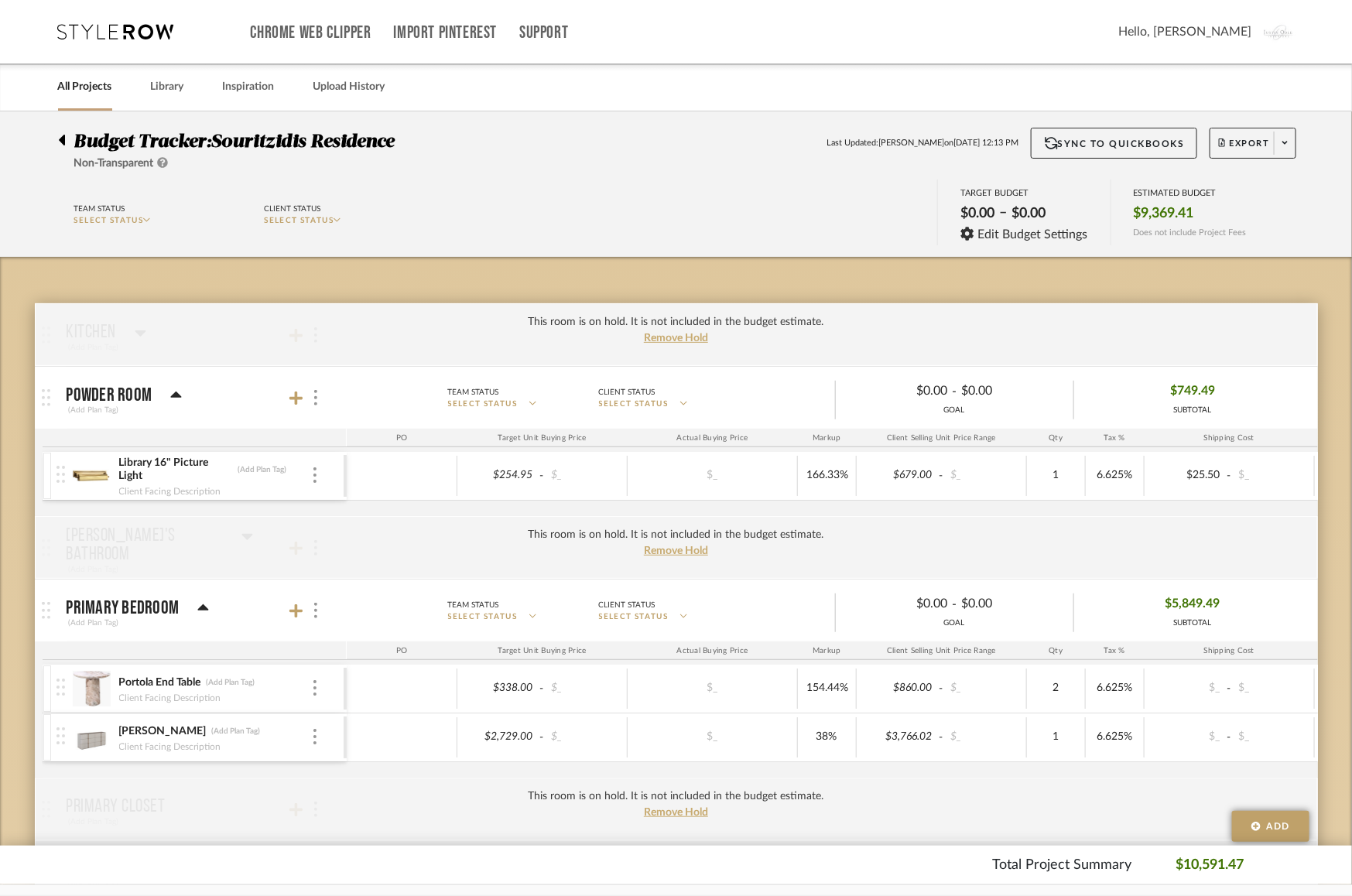 click on "Budget Tracker:  Souritzidis Residence  Non-Transparent  Last Updated:  [PERSON_NAME]  on  [DATE] 12:13 PM  Sync to QuickBooks   Export  Team Status SELECT STATUS  Client Status SELECT STATUS  TARGET BUDGET  $0.00   –   $0.00  Edit Budget Settings ESTIMATED BUDGET  $9,369.41  Does not include Project Fees This room is on hold. It is not included in the budget estimate. Remove Hold  Kitchen   (Add Plan Tag)  Team Status SELECT STATUS  Client Status SELECT STATUS   $0.00  -  $0.00  GOAL $0.00 SUBTOTAL  PO  Target Unit Buying Price Actual Buying Price Markup Client Selling Unit Price Range Qty Tax % Shipping Cost Ship. Markup % Shipping Misc.  Client Extended Price   Powder Room   (Add Plan Tag)  Team Status SELECT STATUS  Client Status SELECT STATUS   $0.00  -  $0.00  GOAL $749.49 SUBTOTAL  PO  Target Unit Buying Price Actual Buying Price Markup Client Selling Unit Price Range Qty Tax % Shipping Cost Ship. Markup % Shipping Misc.  Client Extended Price   Library 16" Picture Light   (Add Plan Tag)" 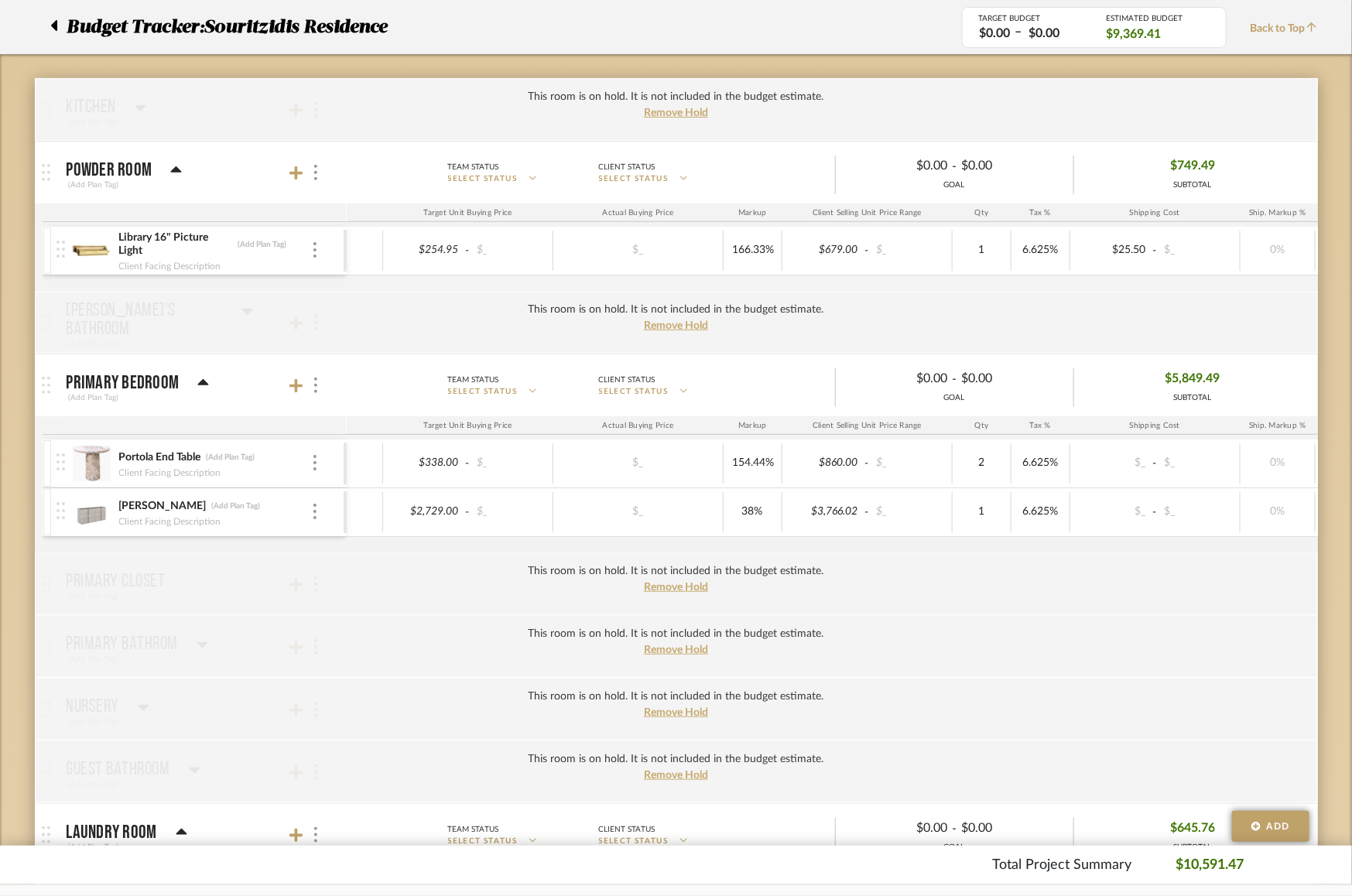 click on "Budget Tracker:  Souritzidis Residence  Non-Transparent  Last Updated:  [PERSON_NAME]  on  [DATE] 12:13 PM  Sync to QuickBooks   Export  Team Status SELECT STATUS  Client Status SELECT STATUS  TARGET BUDGET  $0.00   –   $0.00  Edit Budget Settings ESTIMATED BUDGET  $9,369.41  Does not include Project Fees Budget Tracker:   Souritzidis Residence  TARGET BUDGET  $0.00   –   $0.00  ESTIMATED BUDGET  $9,369.41  Back to Top  This room is on hold. It is not included in the budget estimate. Remove Hold  Kitchen   (Add Plan Tag)  Team Status SELECT STATUS  Client Status SELECT STATUS   $0.00  -  $0.00  GOAL $0.00 SUBTOTAL  PO  Target Unit Buying Price Actual Buying Price Markup Client Selling Unit Price Range Qty Tax % Shipping Cost Ship. Markup % Shipping Misc.  Client Extended Price   Powder Room   (Add Plan Tag)  Team Status SELECT STATUS  Client Status SELECT STATUS   $0.00  -  $0.00  GOAL $749.49 SUBTOTAL  PO  Target Unit Buying Price Actual Buying Price Markup Client Selling Unit Price Range" 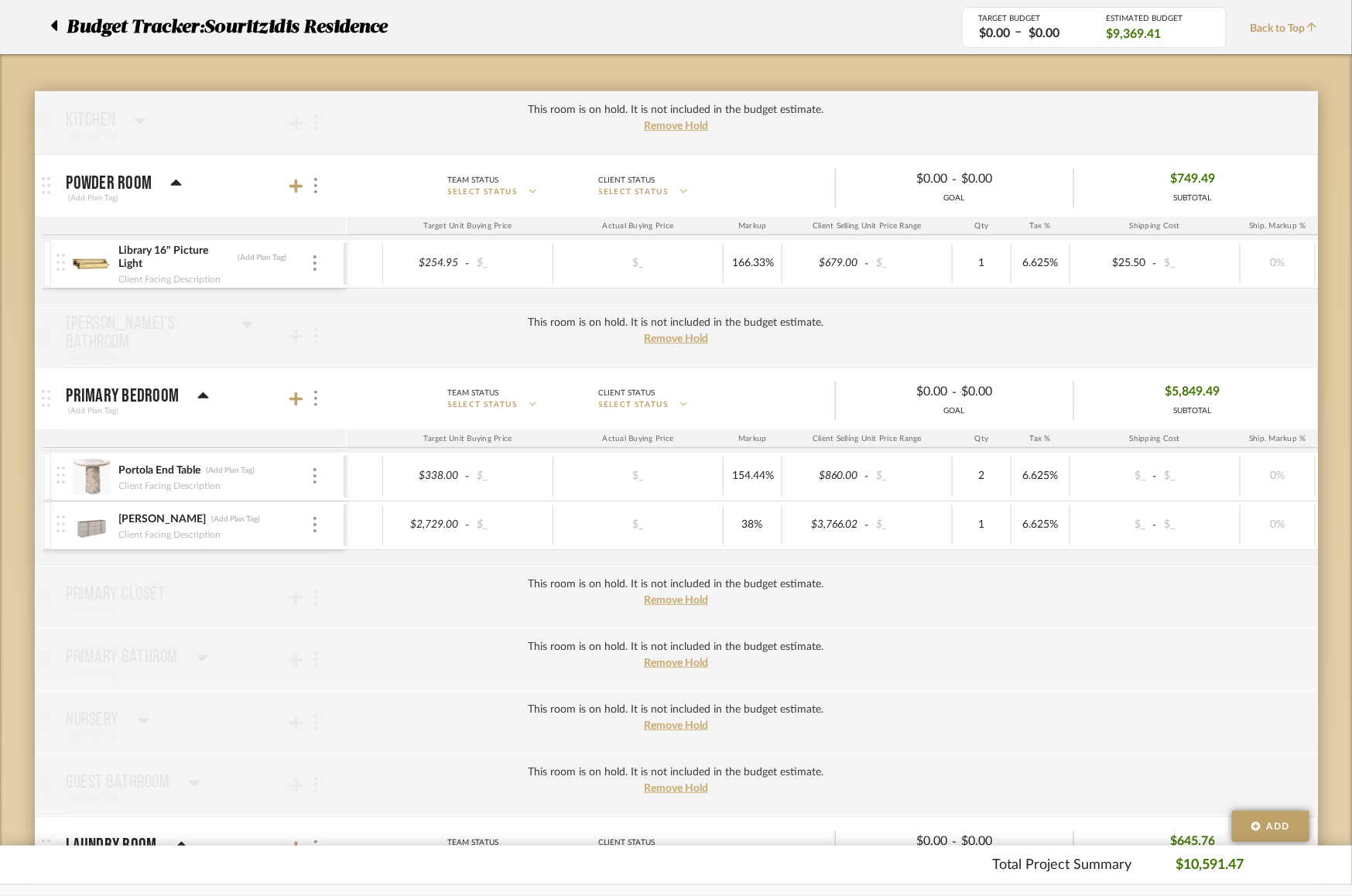 scroll, scrollTop: 0, scrollLeft: 0, axis: both 